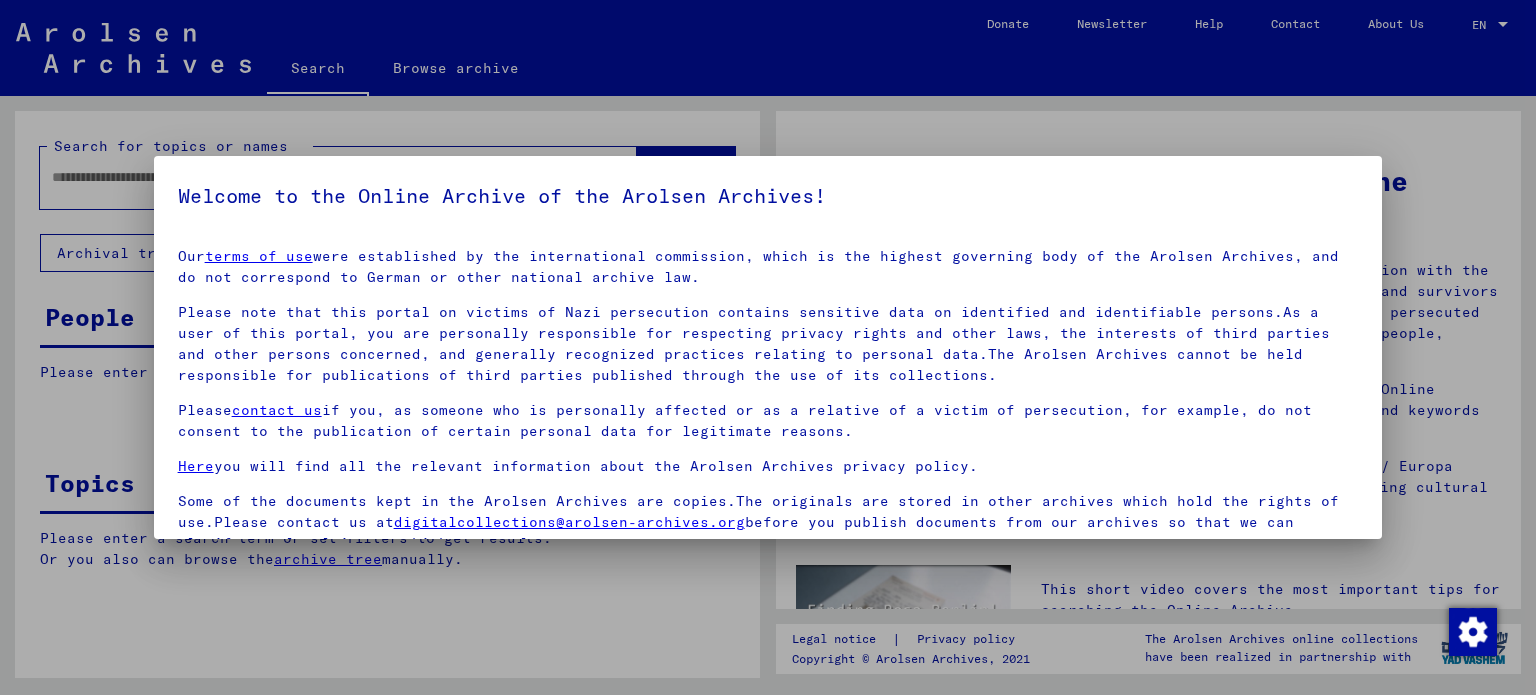scroll, scrollTop: 0, scrollLeft: 0, axis: both 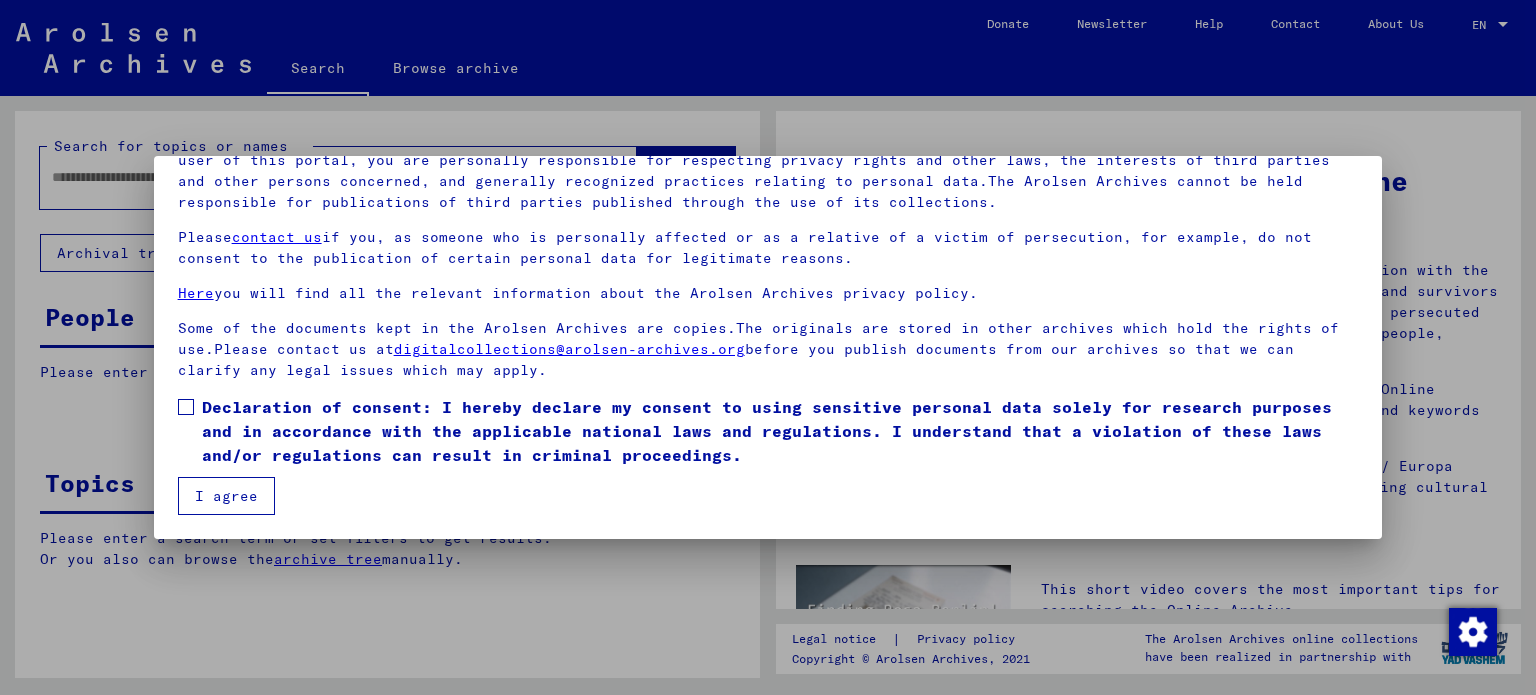 click at bounding box center [186, 407] 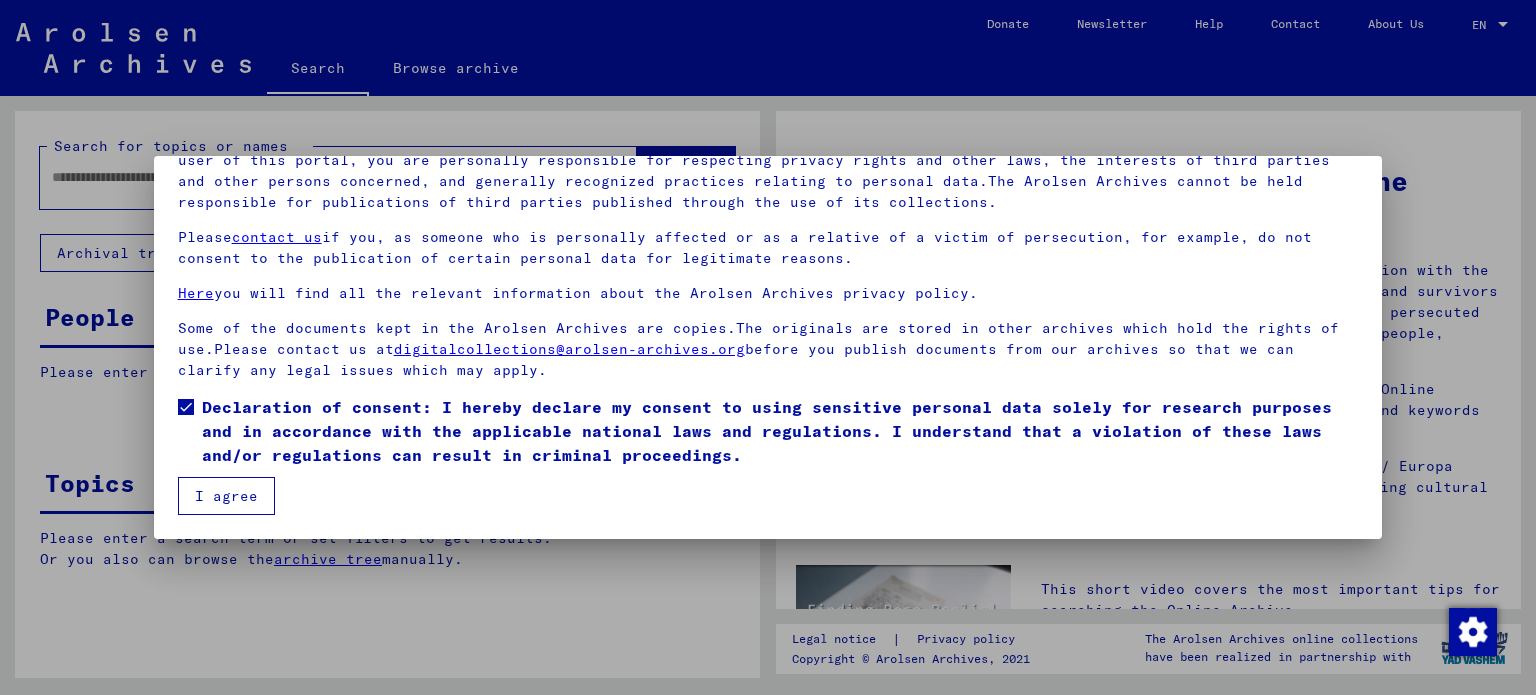 click on "I agree" at bounding box center (226, 496) 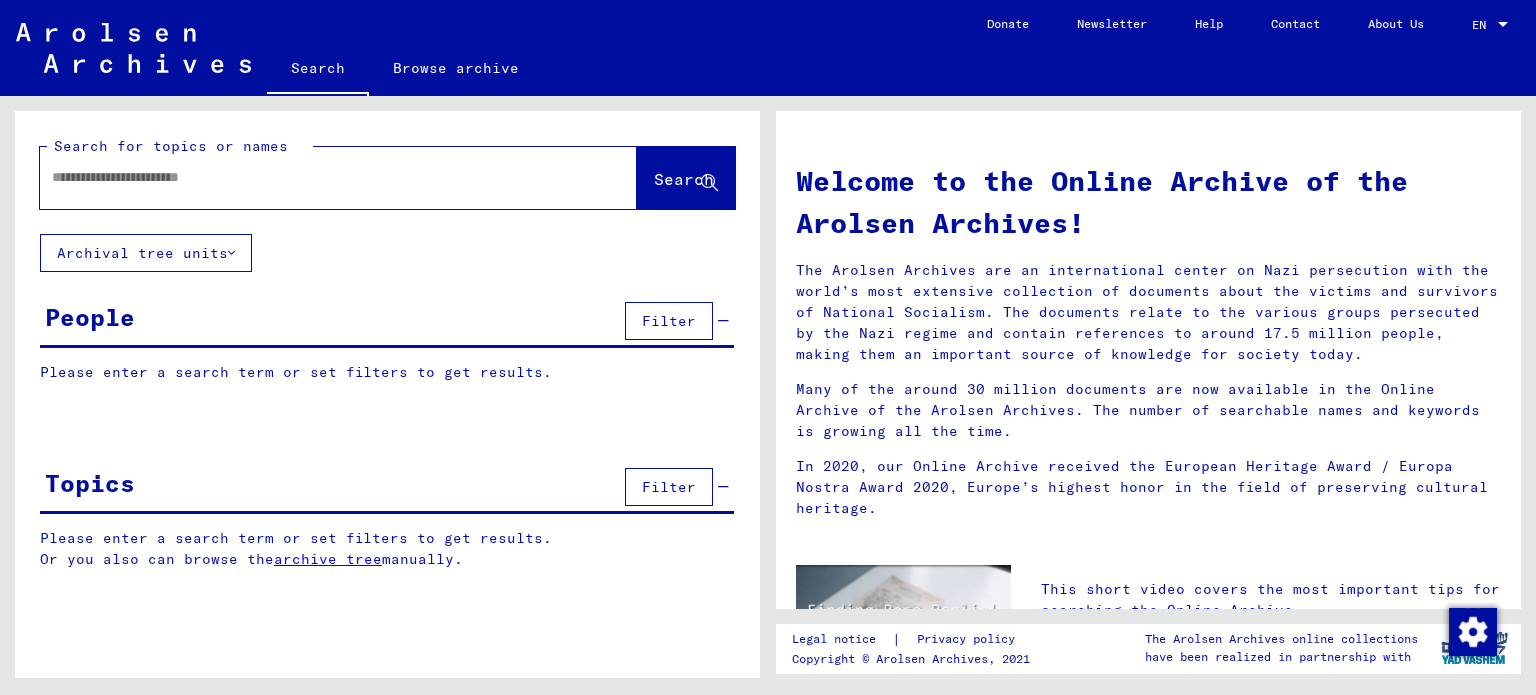 click at bounding box center [314, 177] 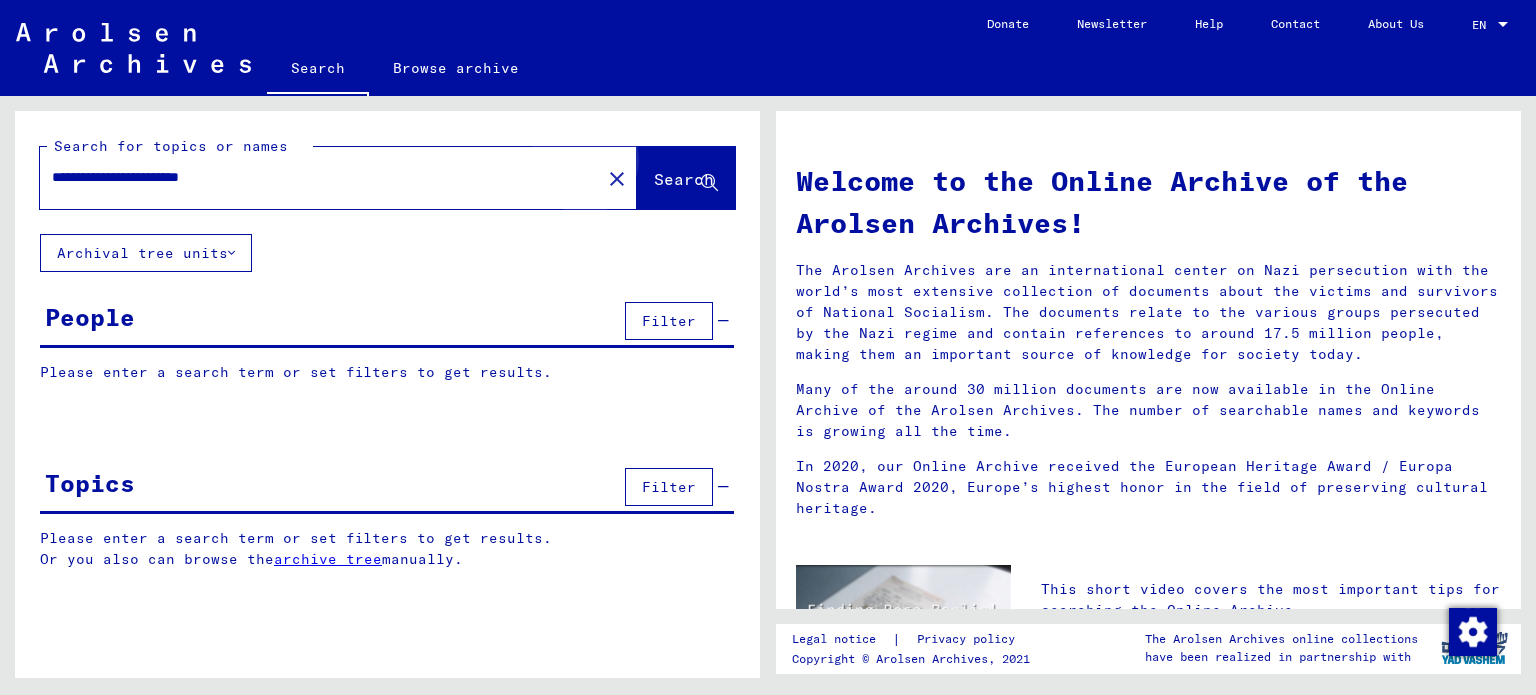click on "Search" 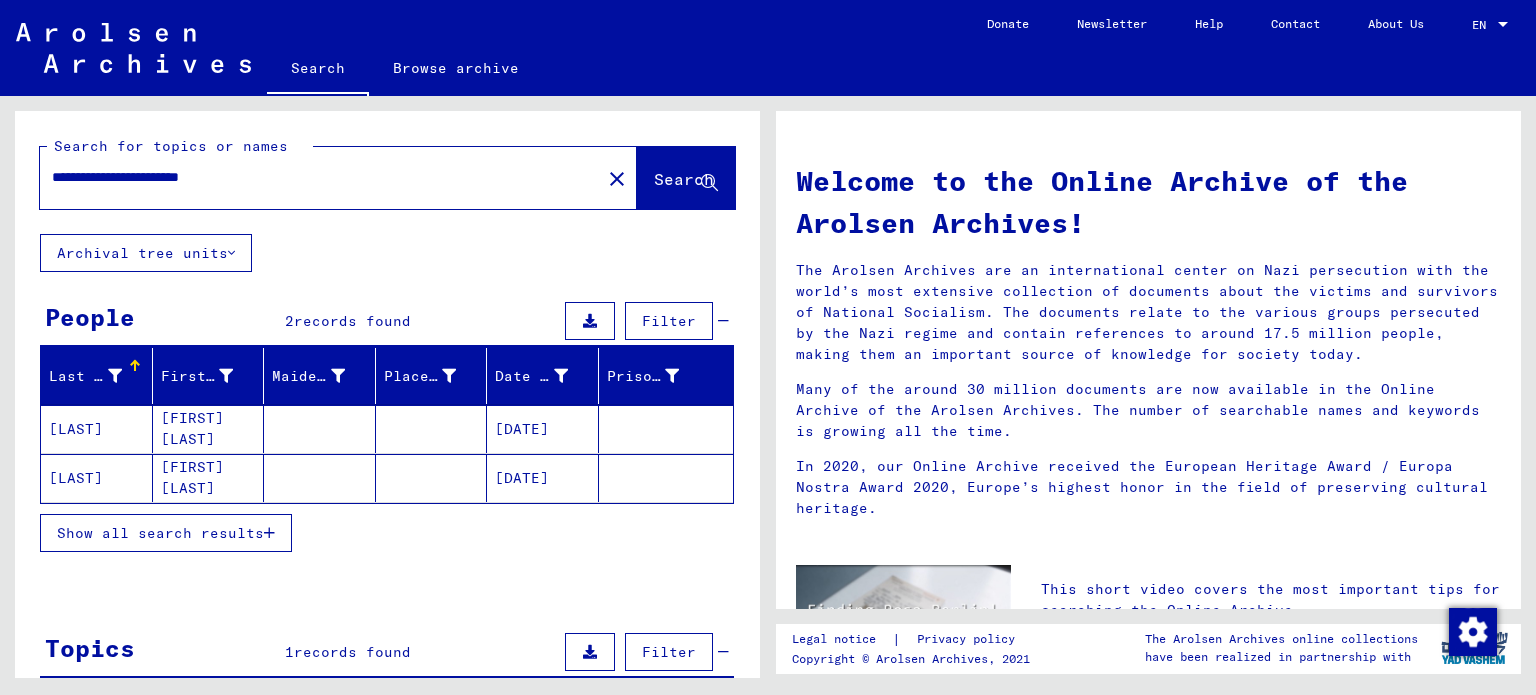 click on "[DATE]" 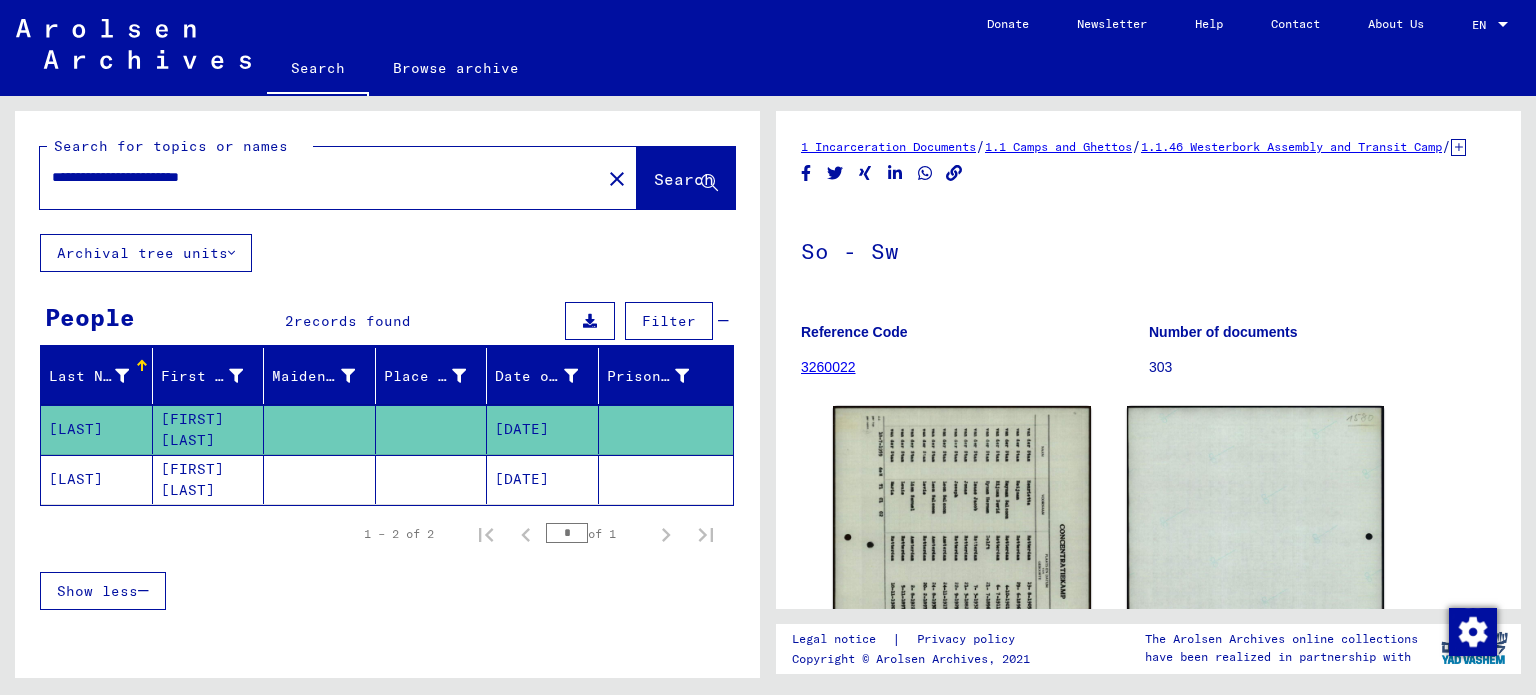 scroll, scrollTop: 0, scrollLeft: 0, axis: both 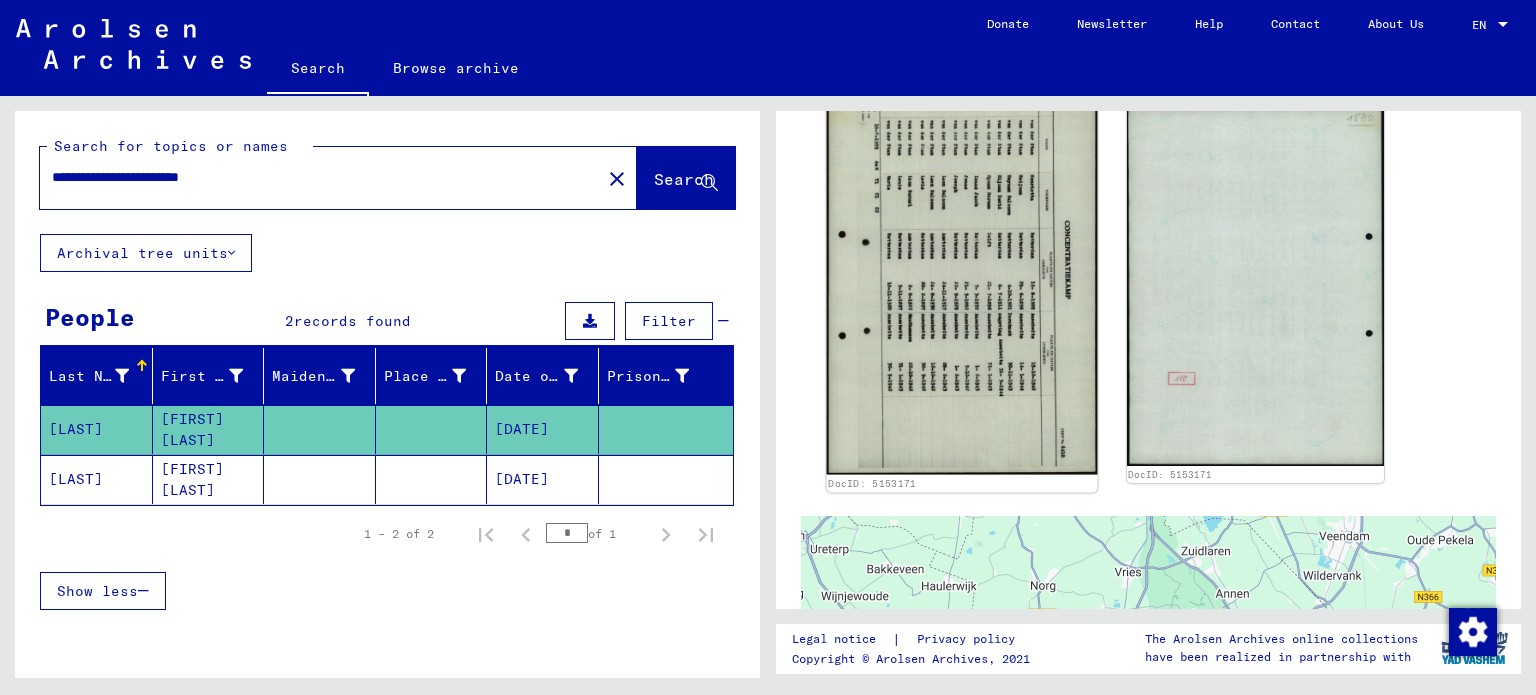 click 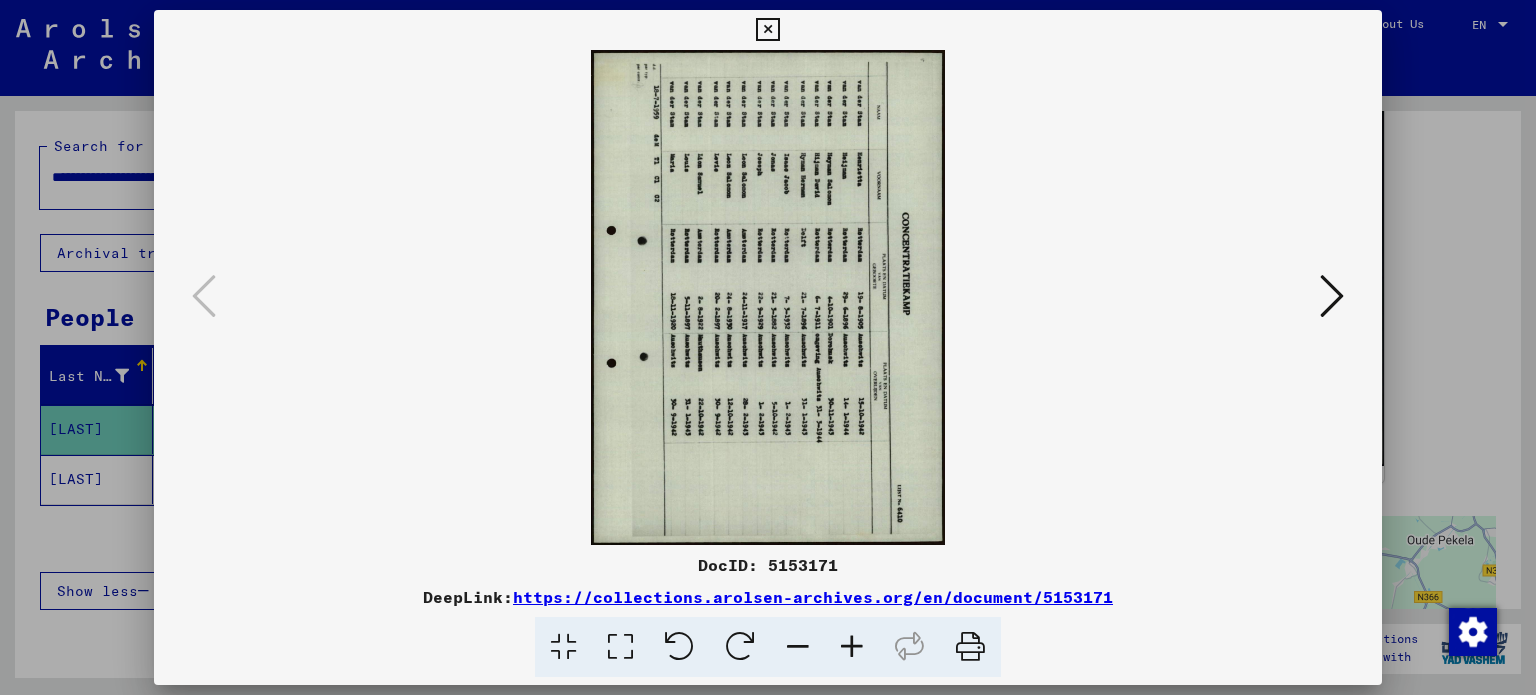 click at bounding box center (679, 647) 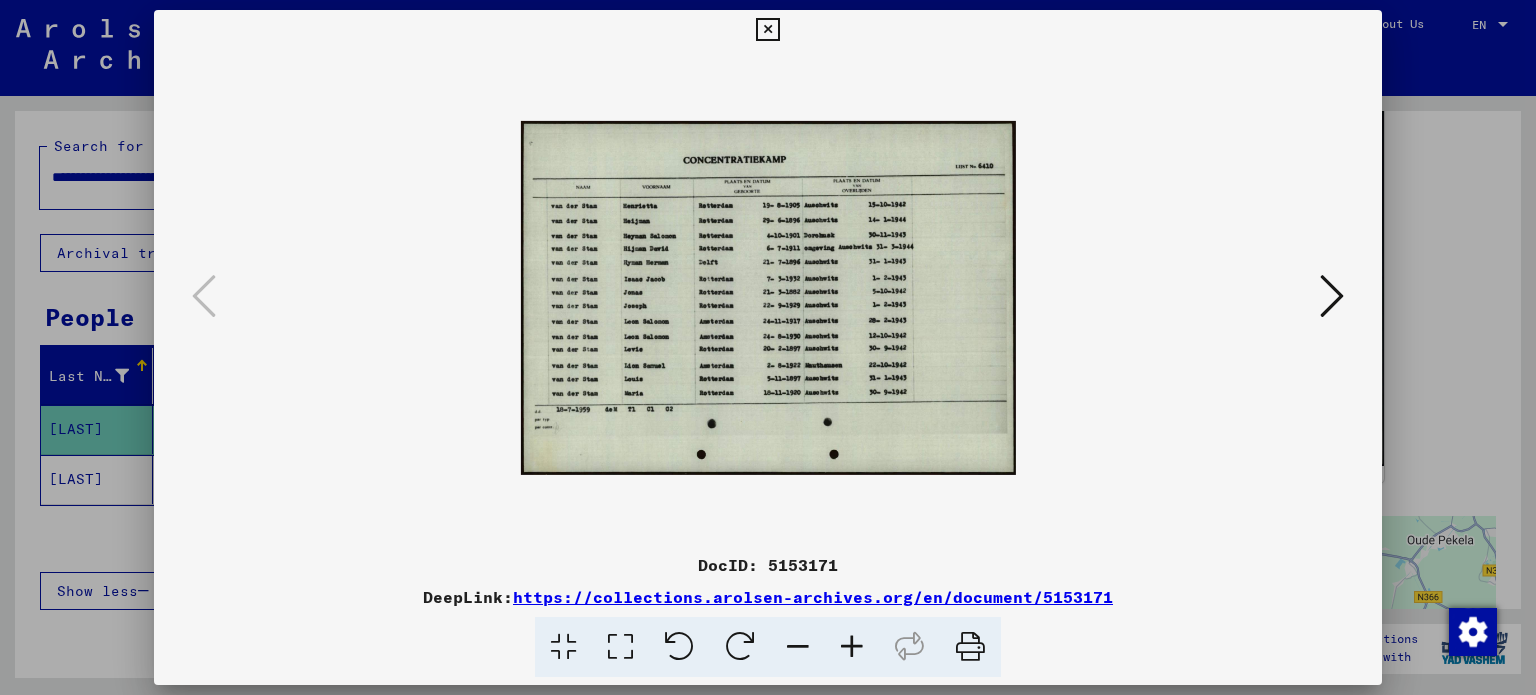 click at bounding box center (852, 647) 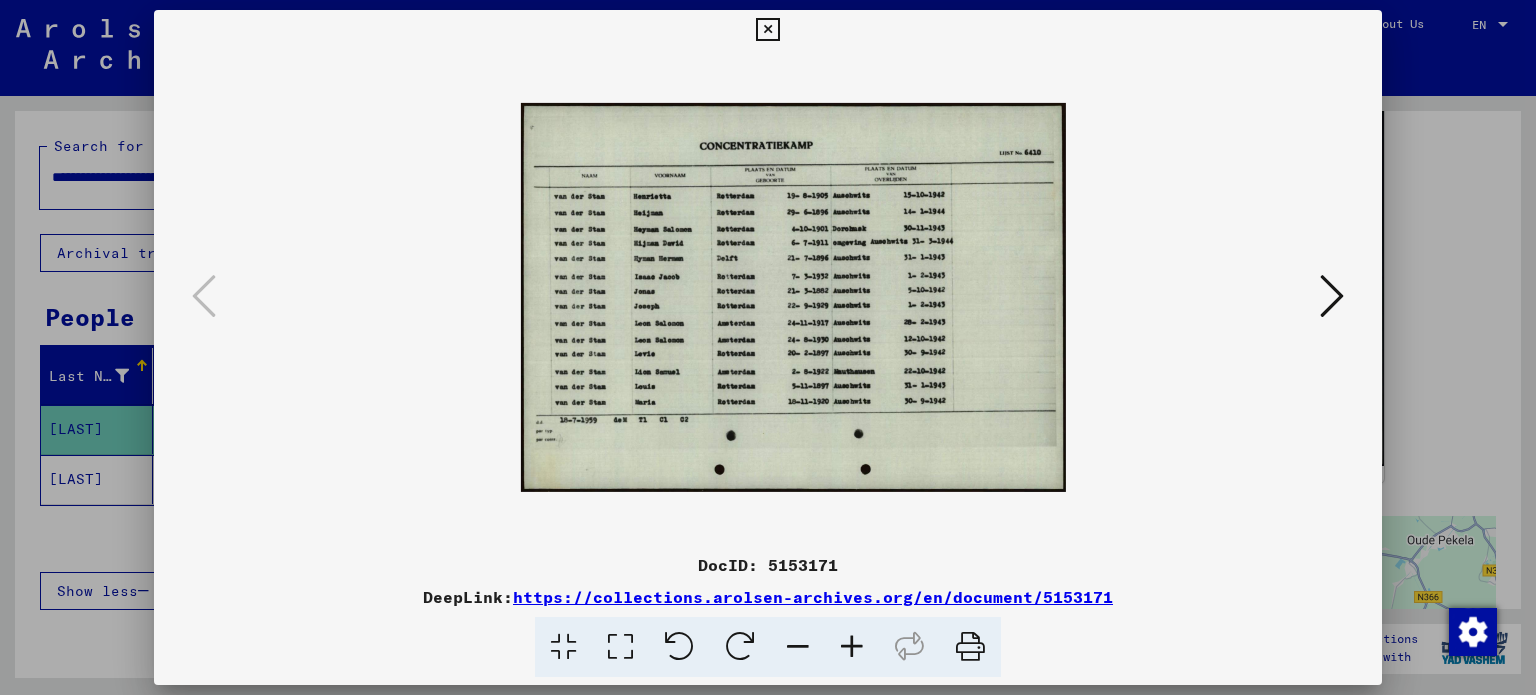click at bounding box center [852, 647] 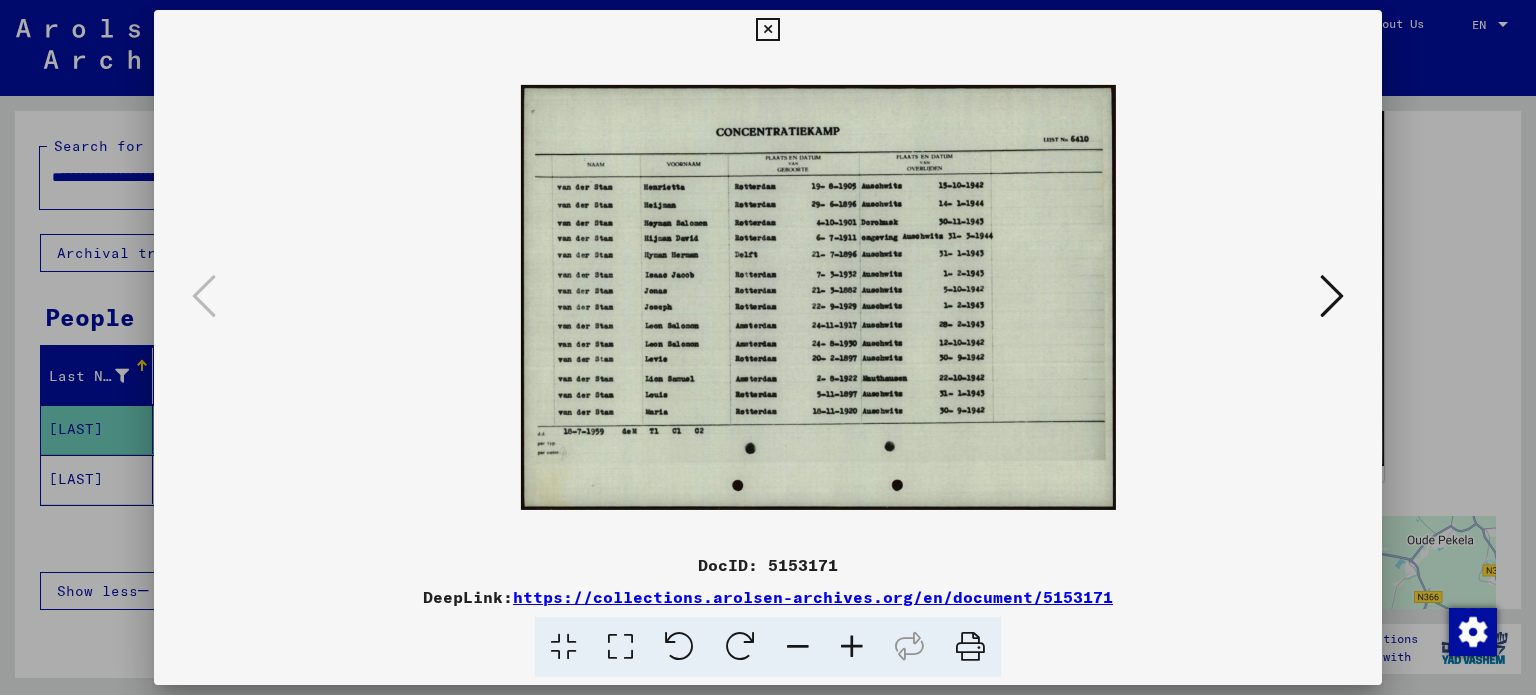 click at bounding box center (852, 647) 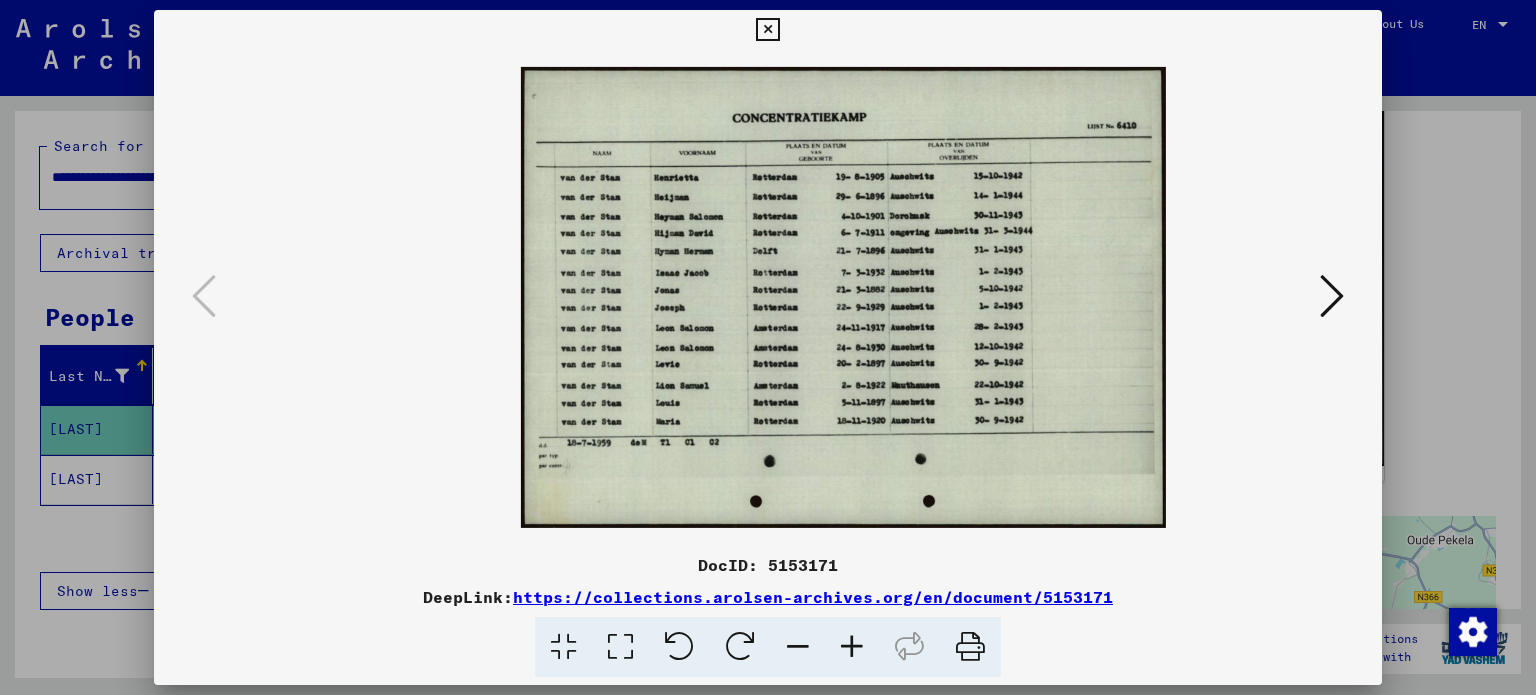 click at bounding box center (852, 647) 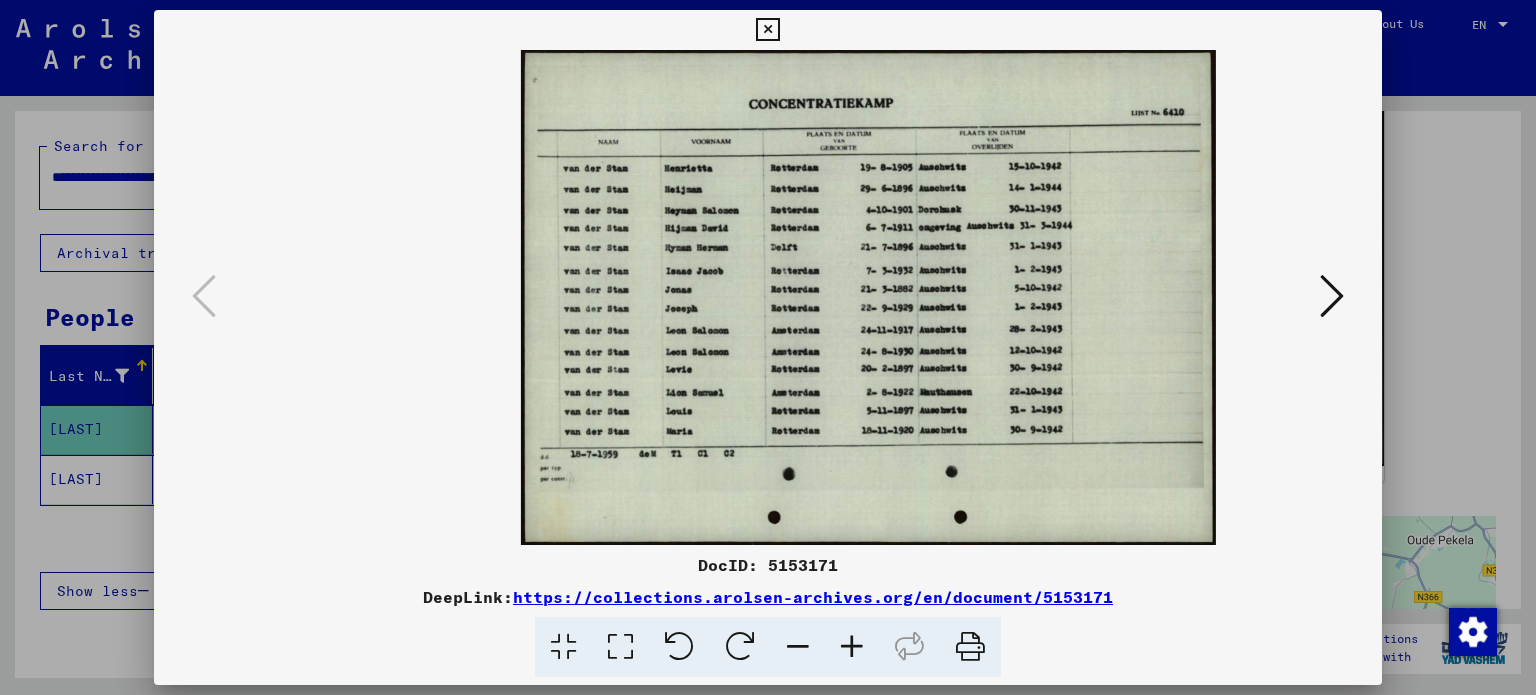 click at bounding box center (852, 647) 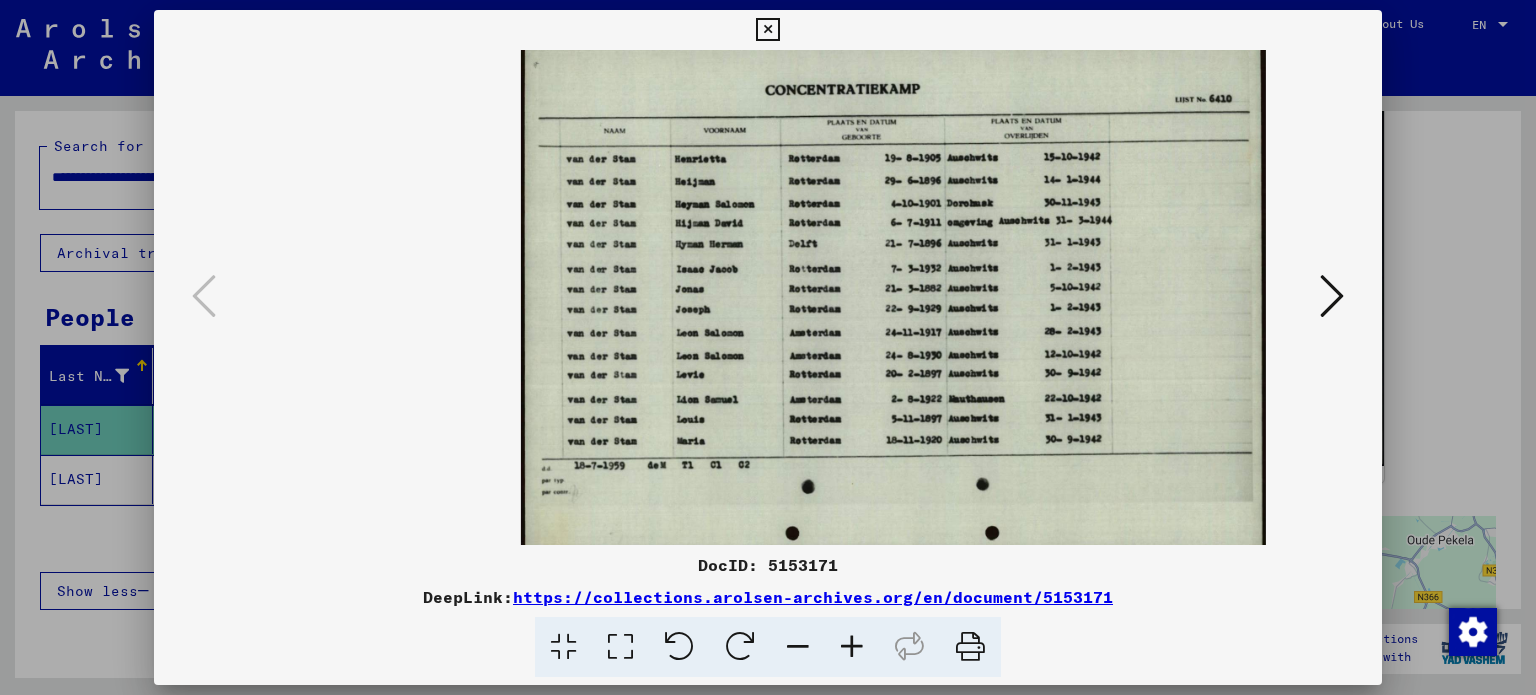 click at bounding box center (852, 647) 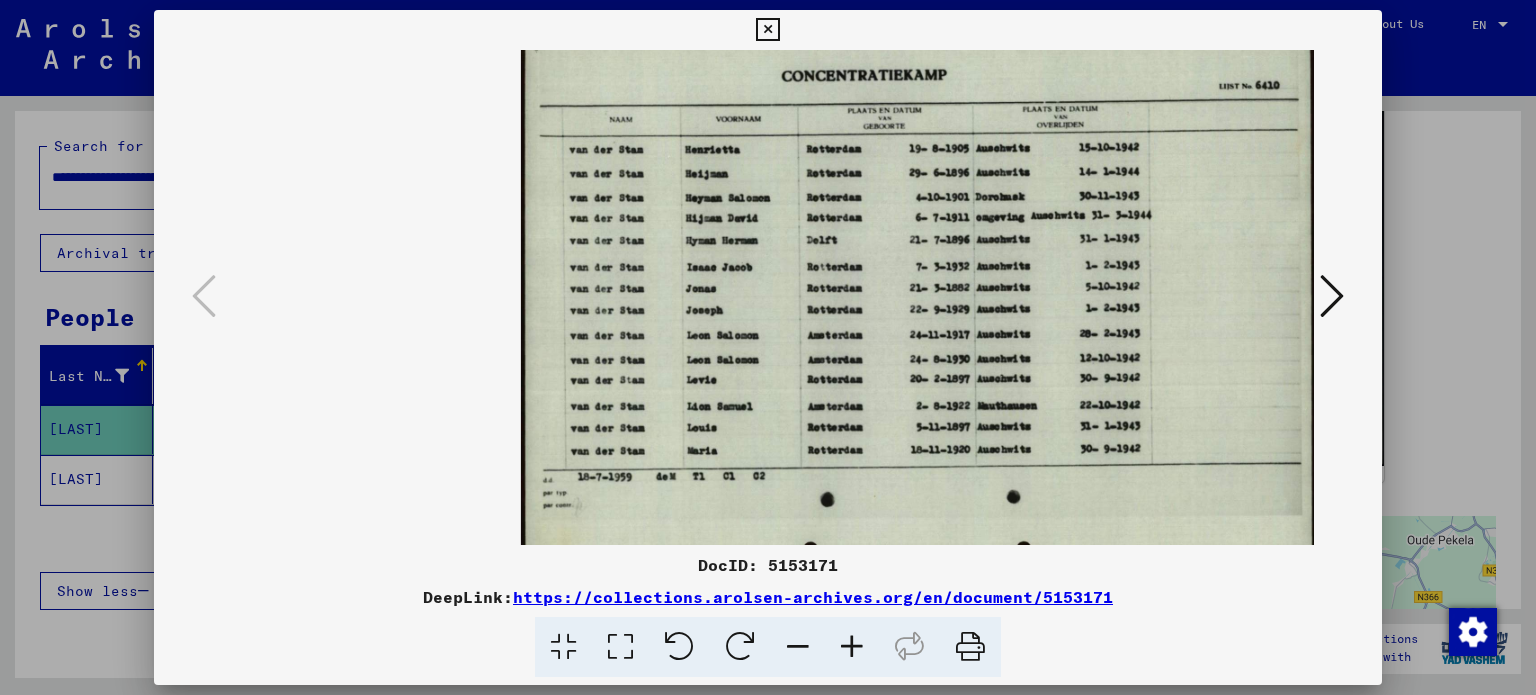 click at bounding box center [852, 647] 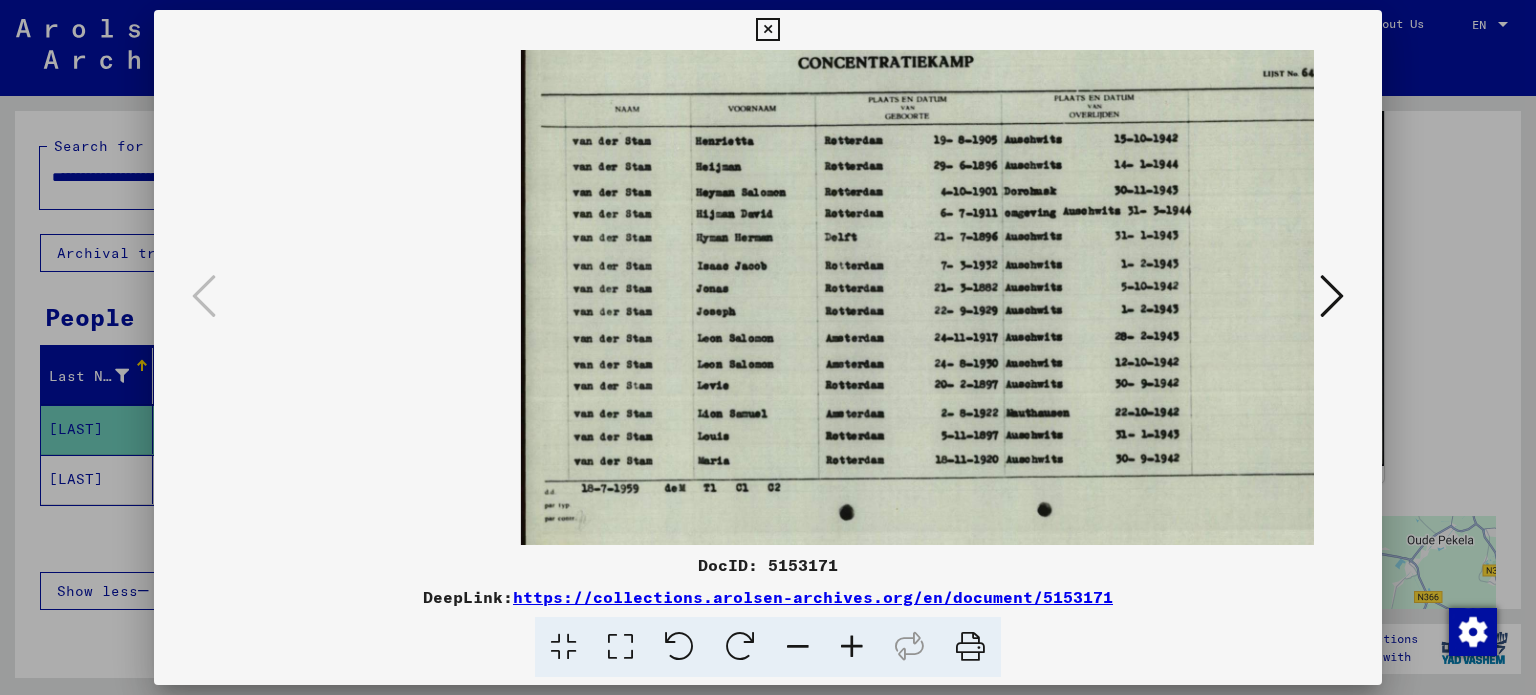 click at bounding box center [1332, 296] 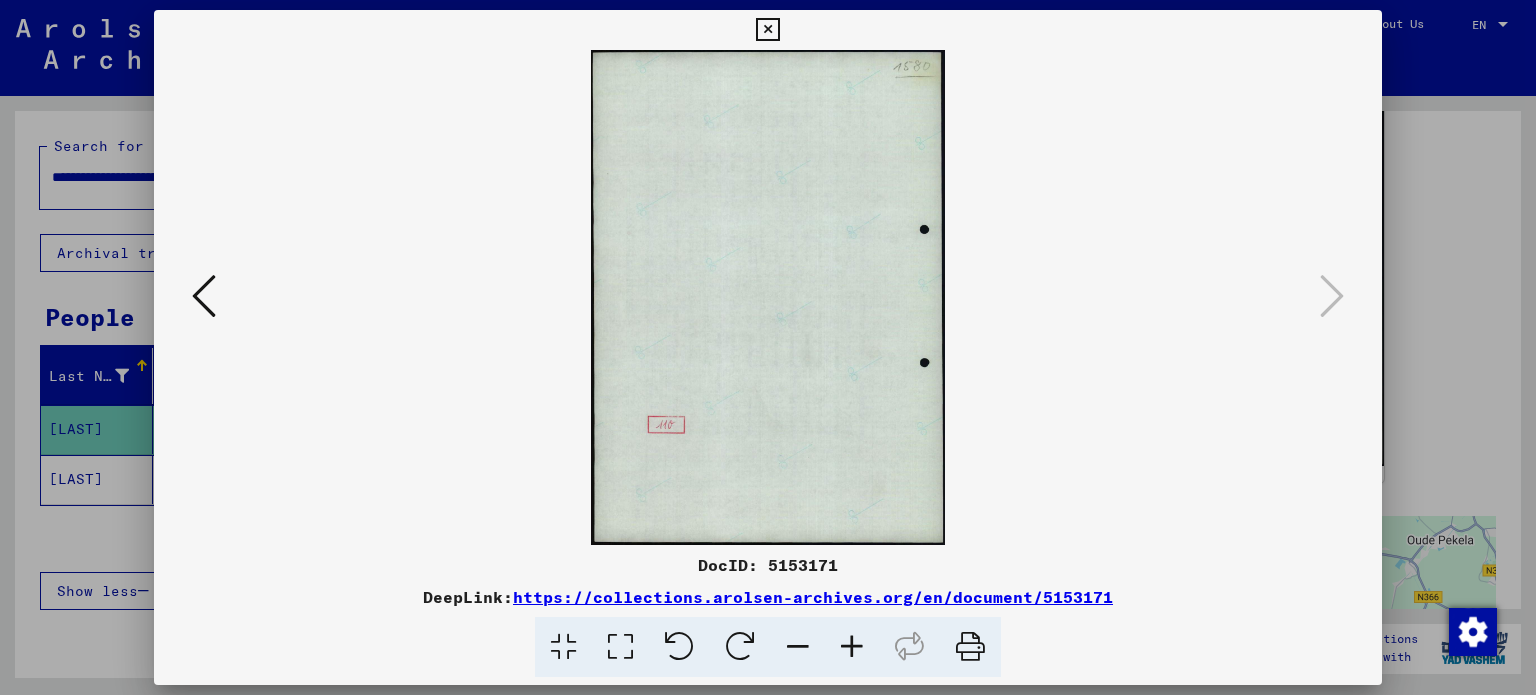 click at bounding box center (204, 296) 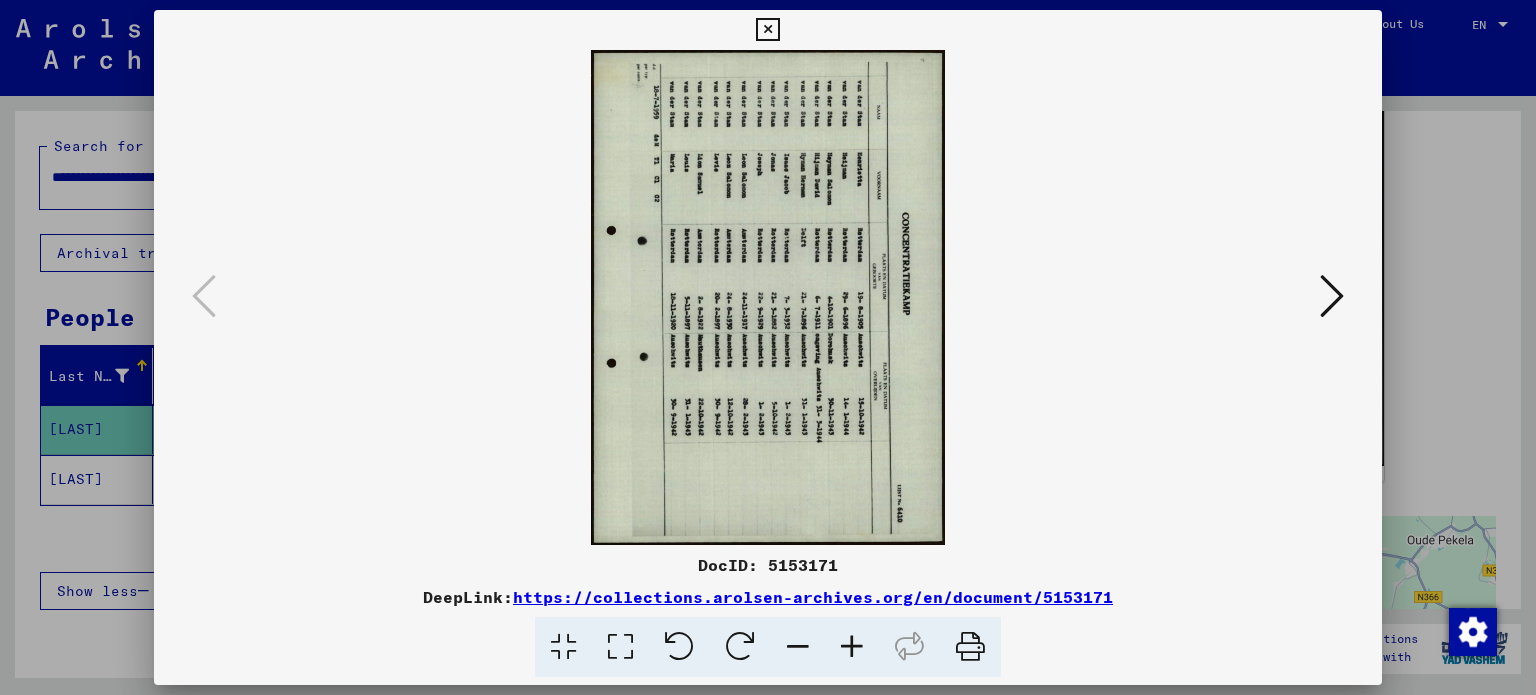 click at bounding box center [767, 30] 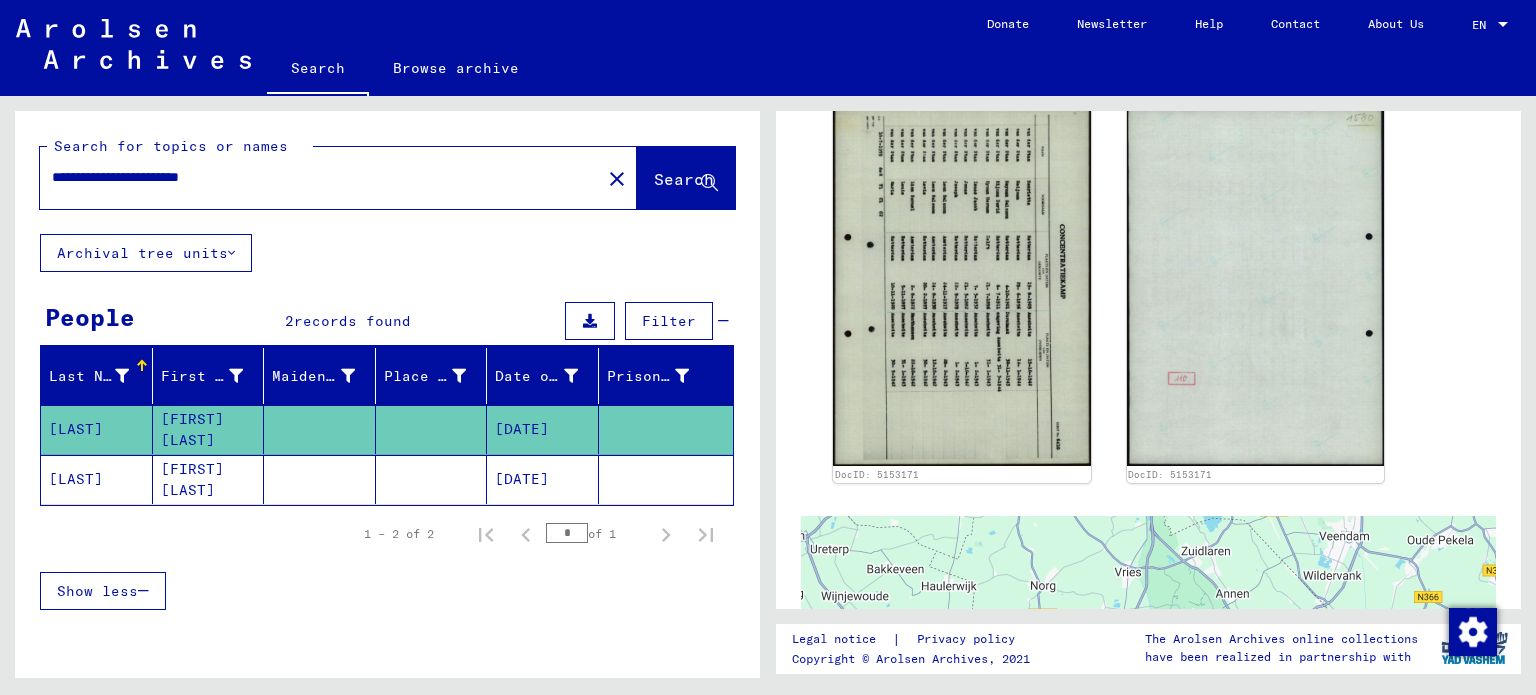 click on "**********" at bounding box center [320, 177] 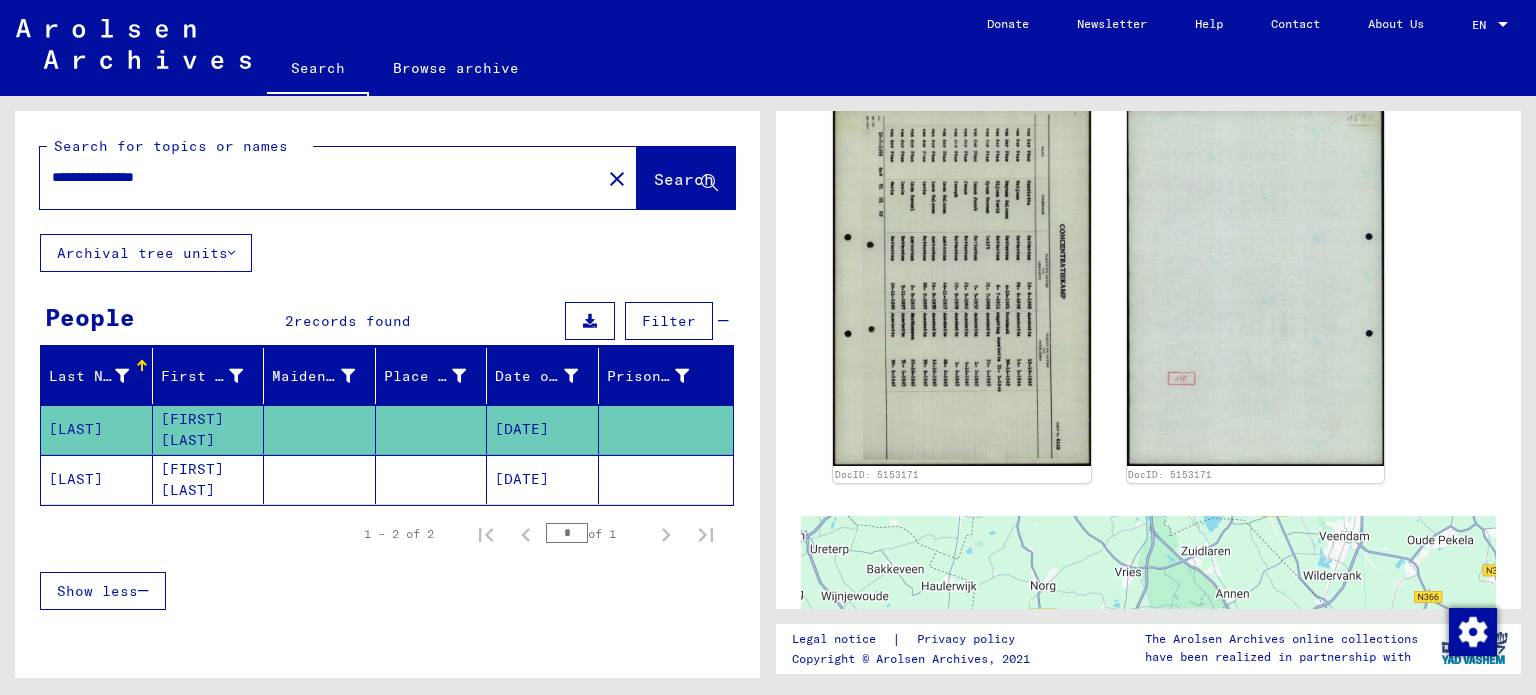 type on "**********" 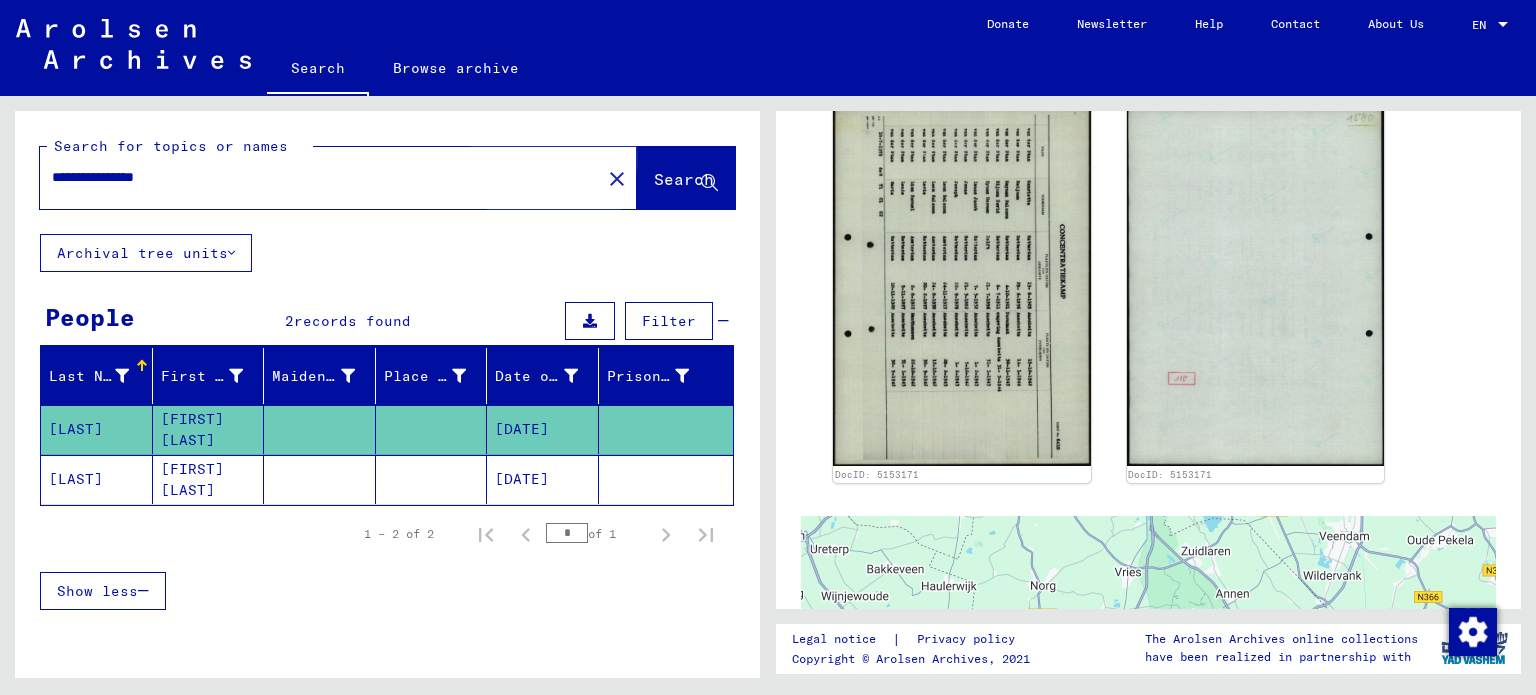 click on "Search" 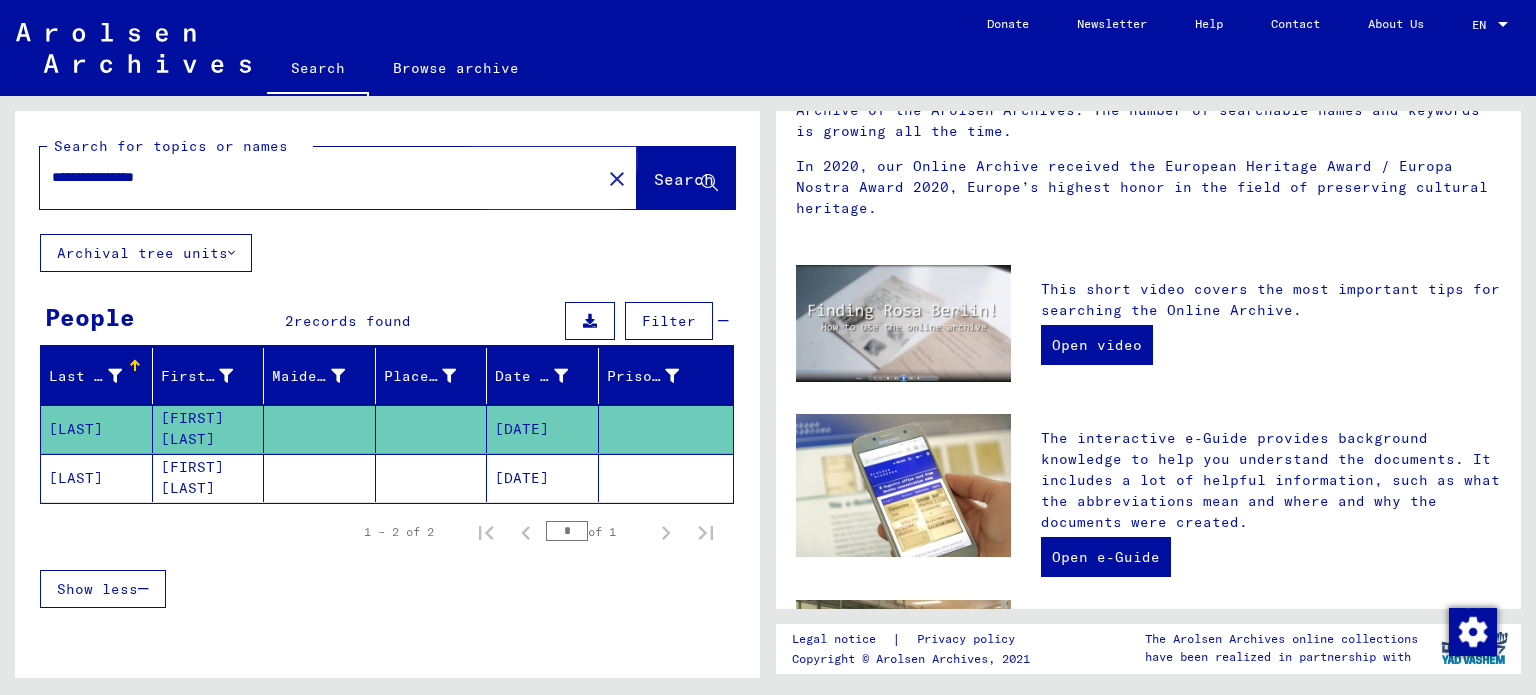 scroll, scrollTop: 0, scrollLeft: 0, axis: both 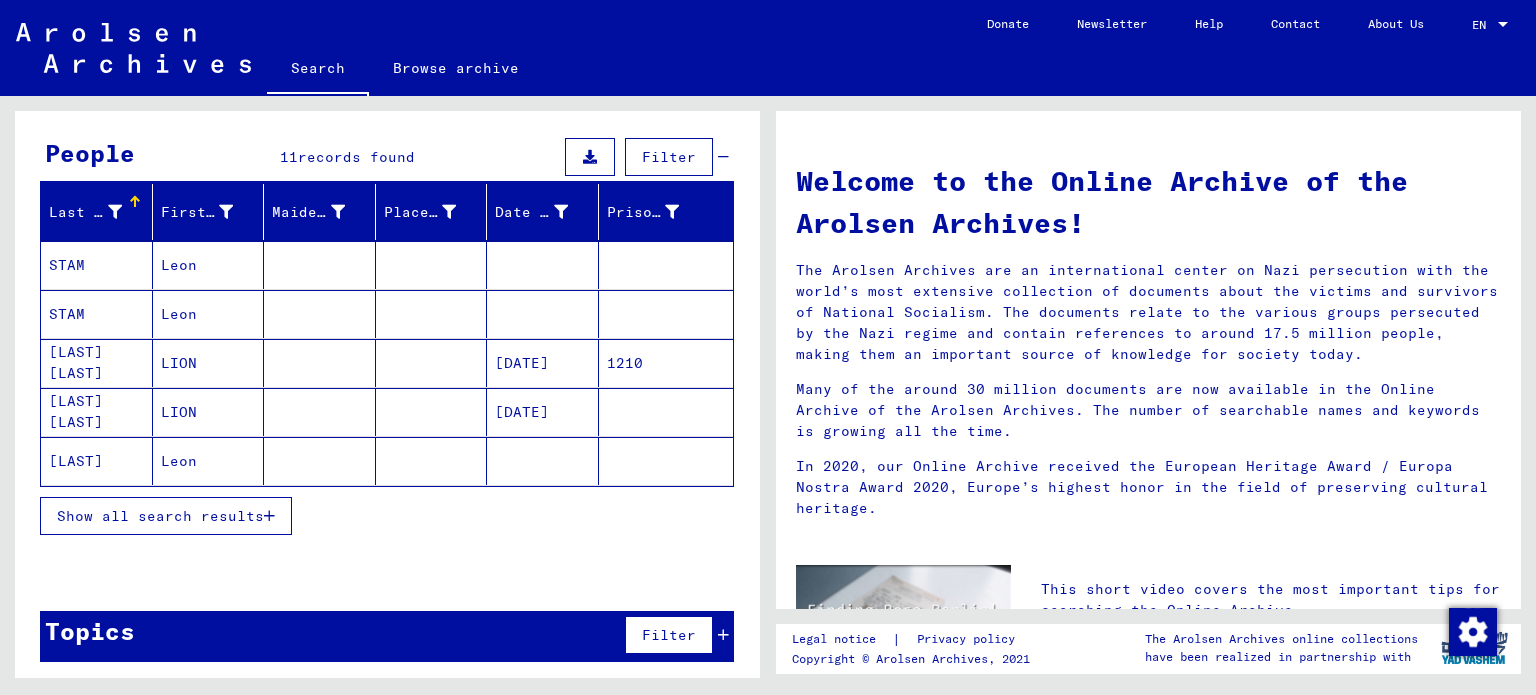 click on "Show all search results" at bounding box center (160, 516) 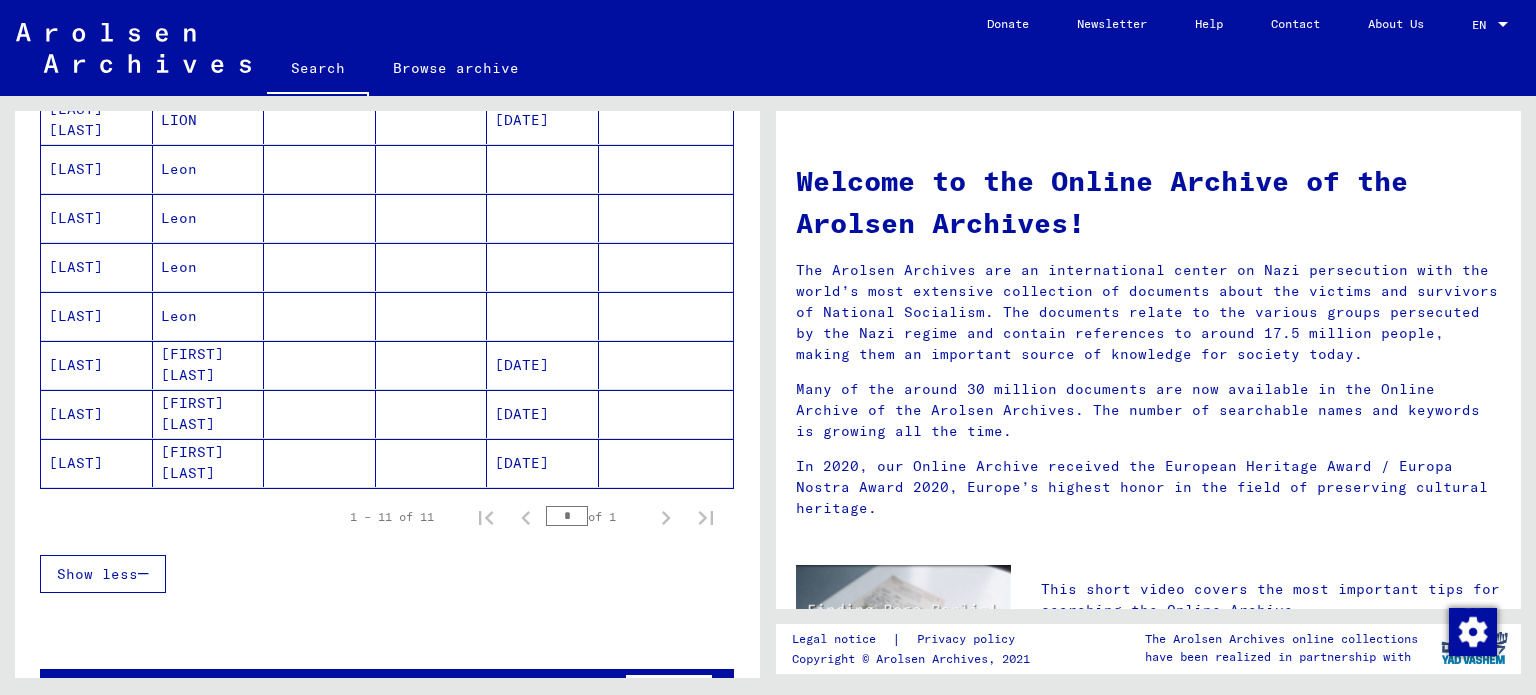 scroll, scrollTop: 464, scrollLeft: 0, axis: vertical 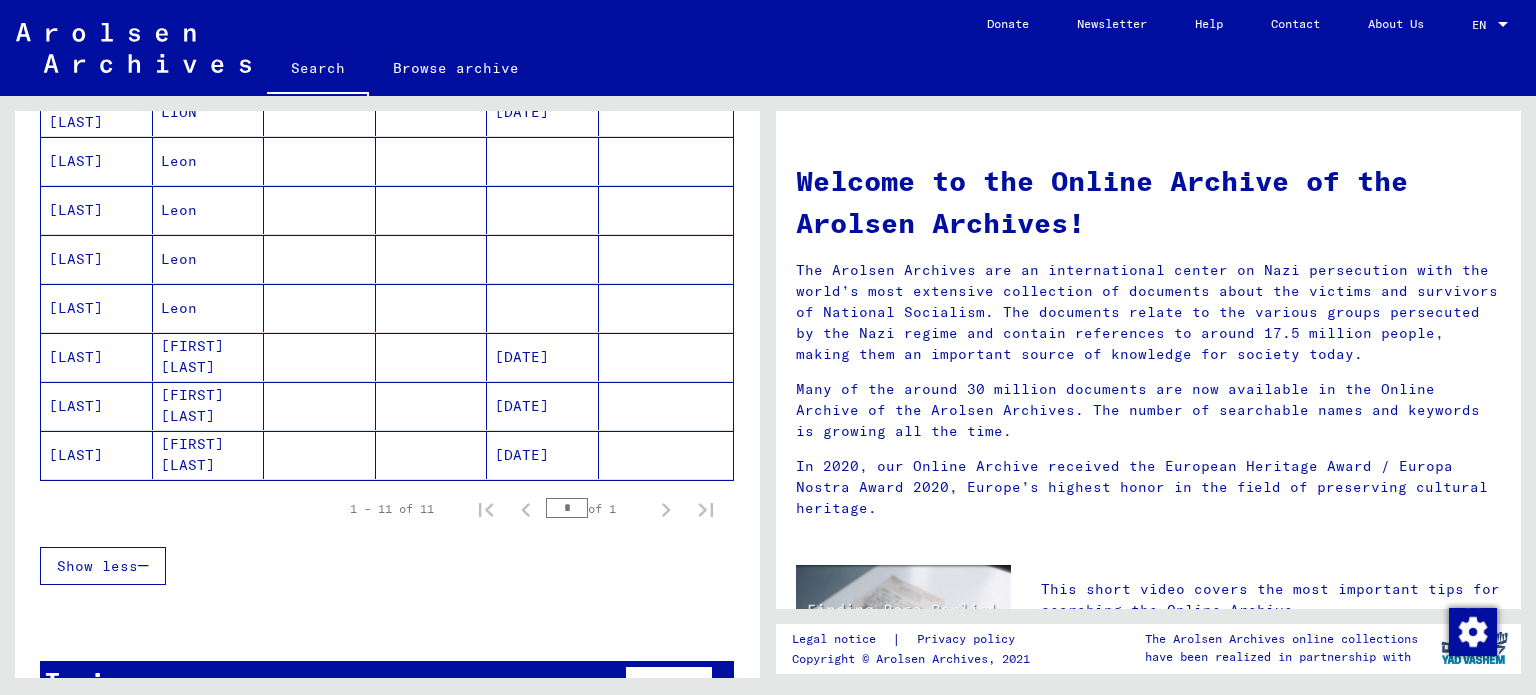 click on "[FIRST] [LAST]" at bounding box center (209, 455) 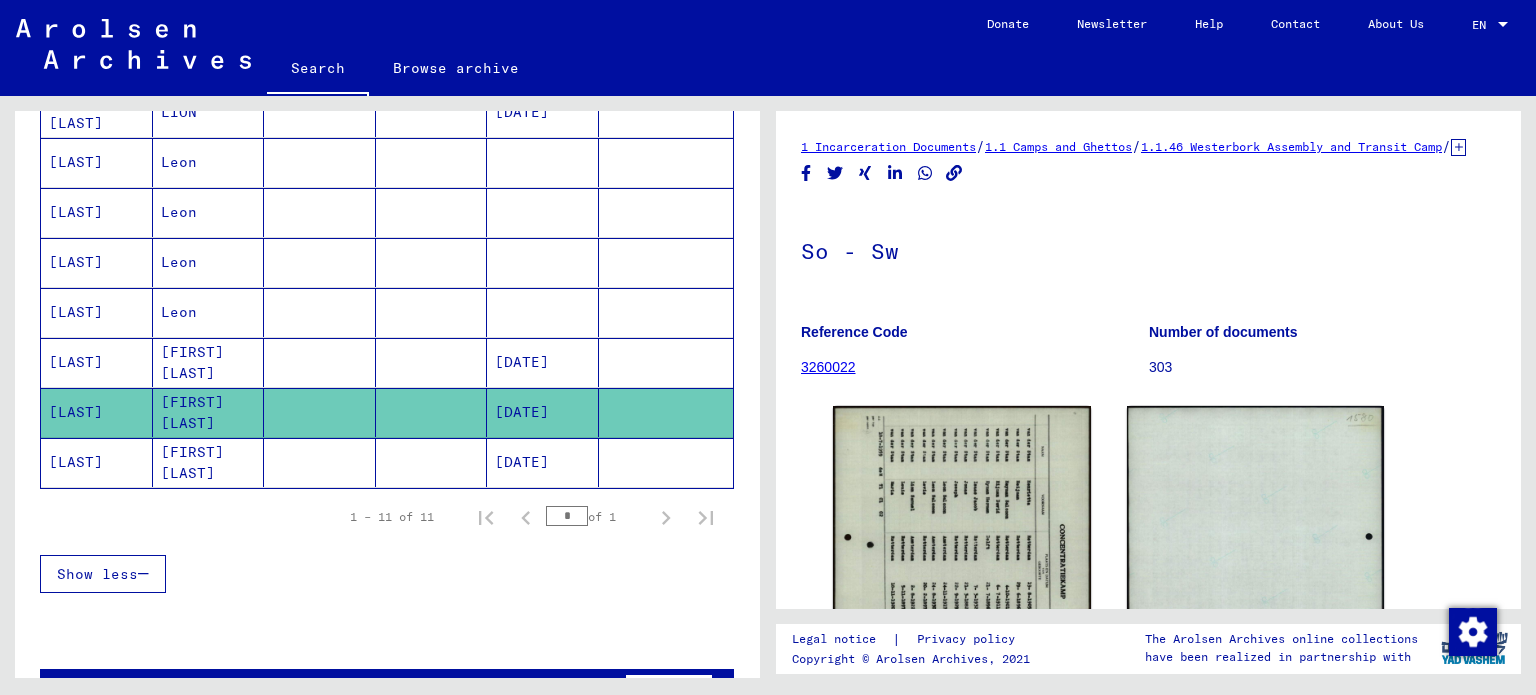click on "Leon" at bounding box center [209, 362] 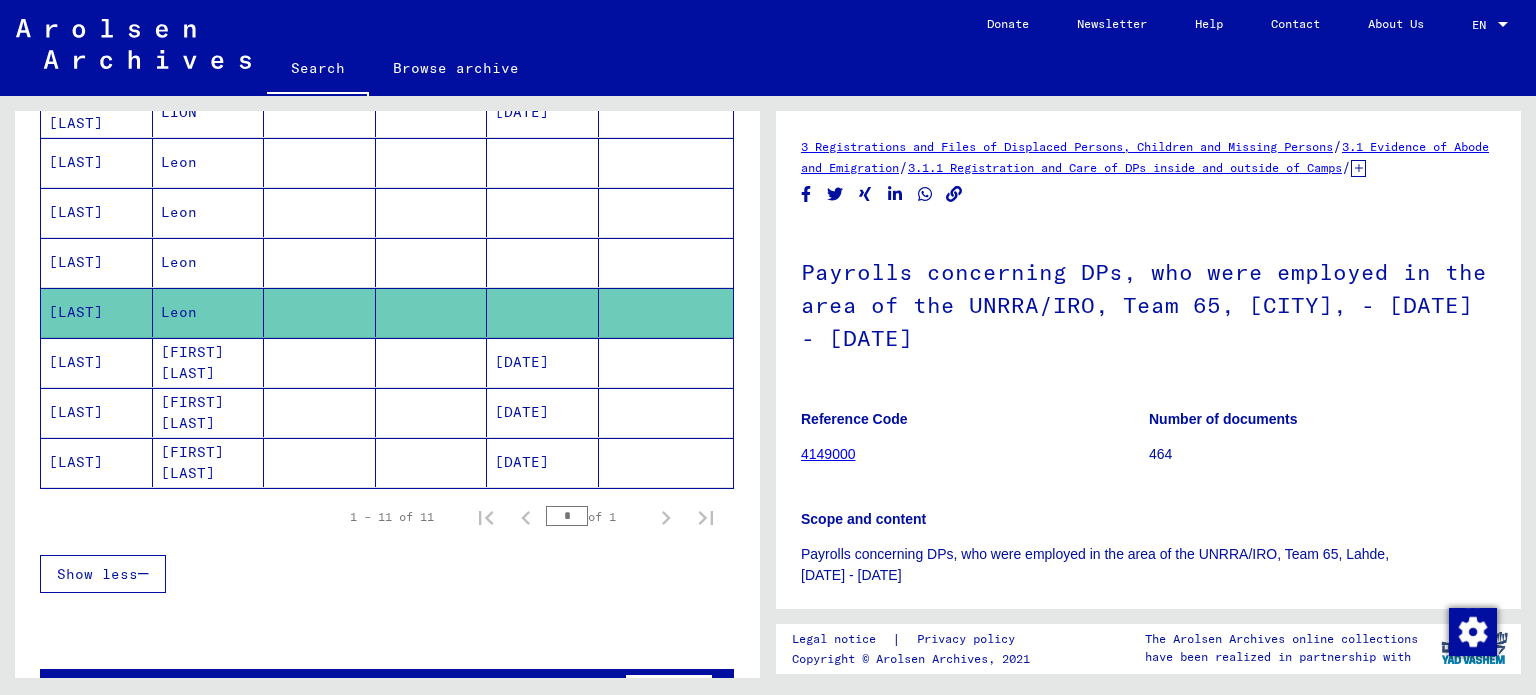 scroll, scrollTop: 0, scrollLeft: 0, axis: both 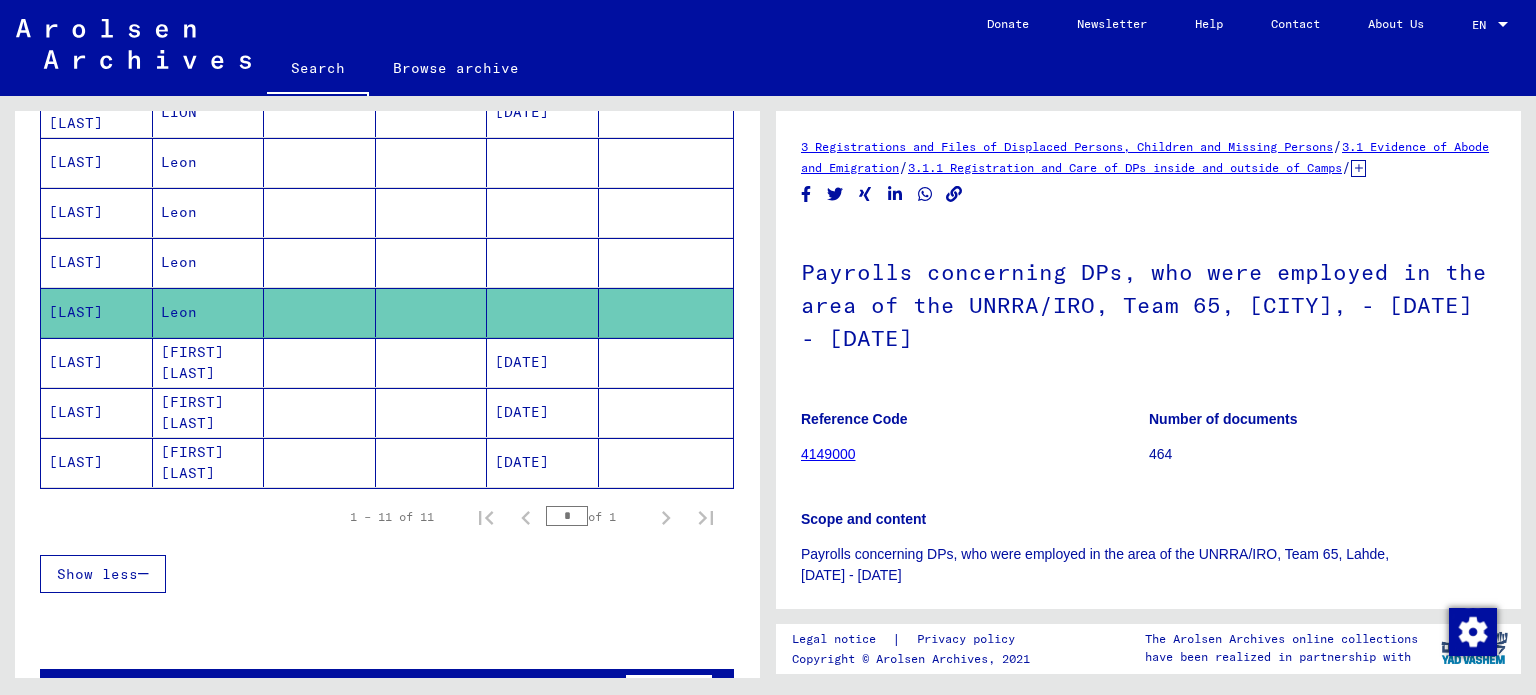 click on "[FIRST] [LAST]" 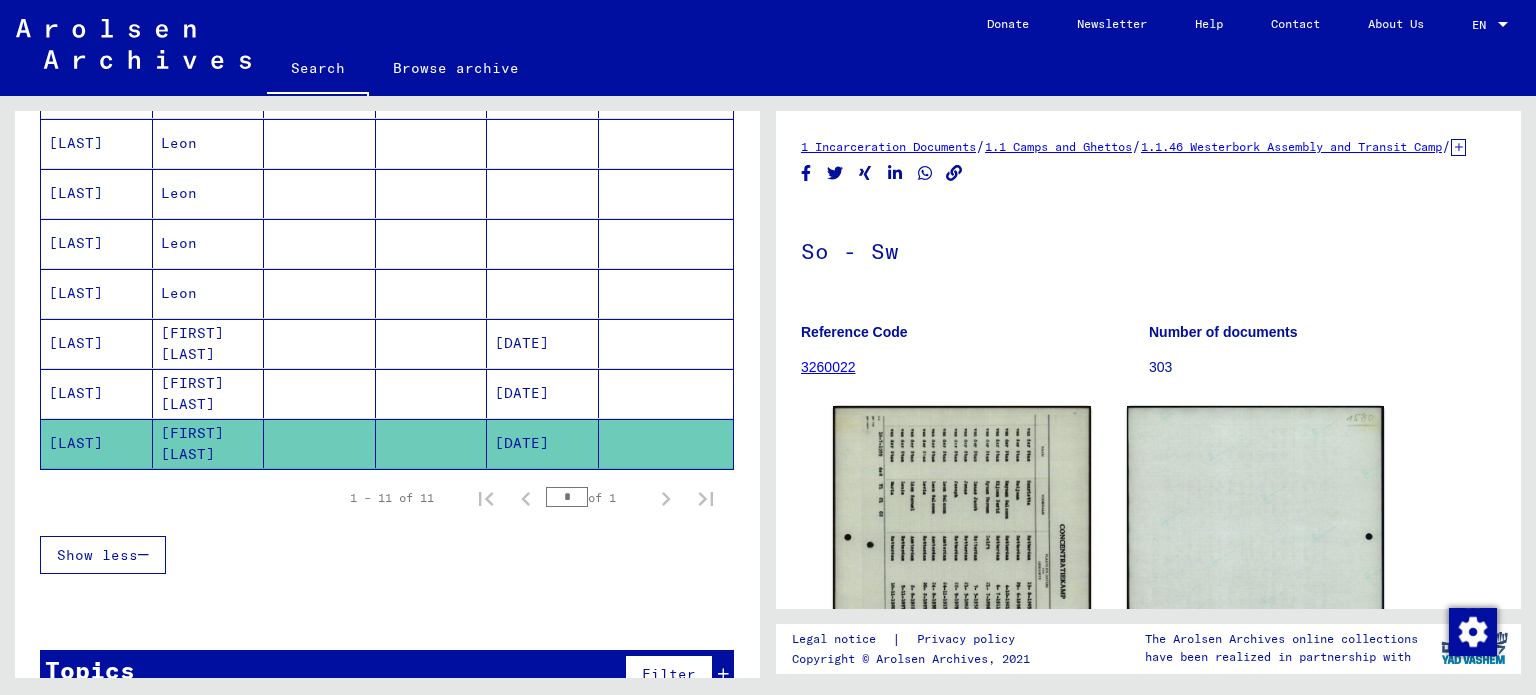 scroll, scrollTop: 521, scrollLeft: 0, axis: vertical 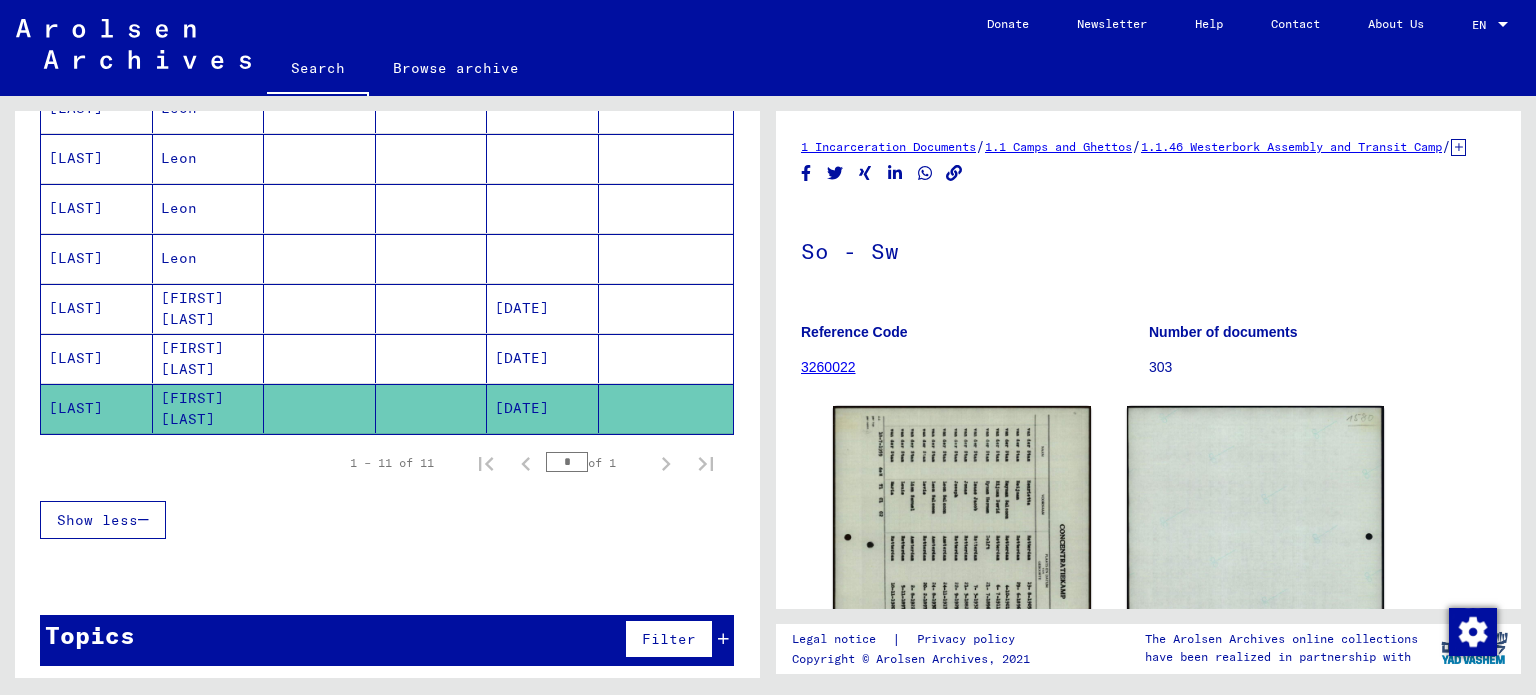 click on "Leon" at bounding box center [209, 208] 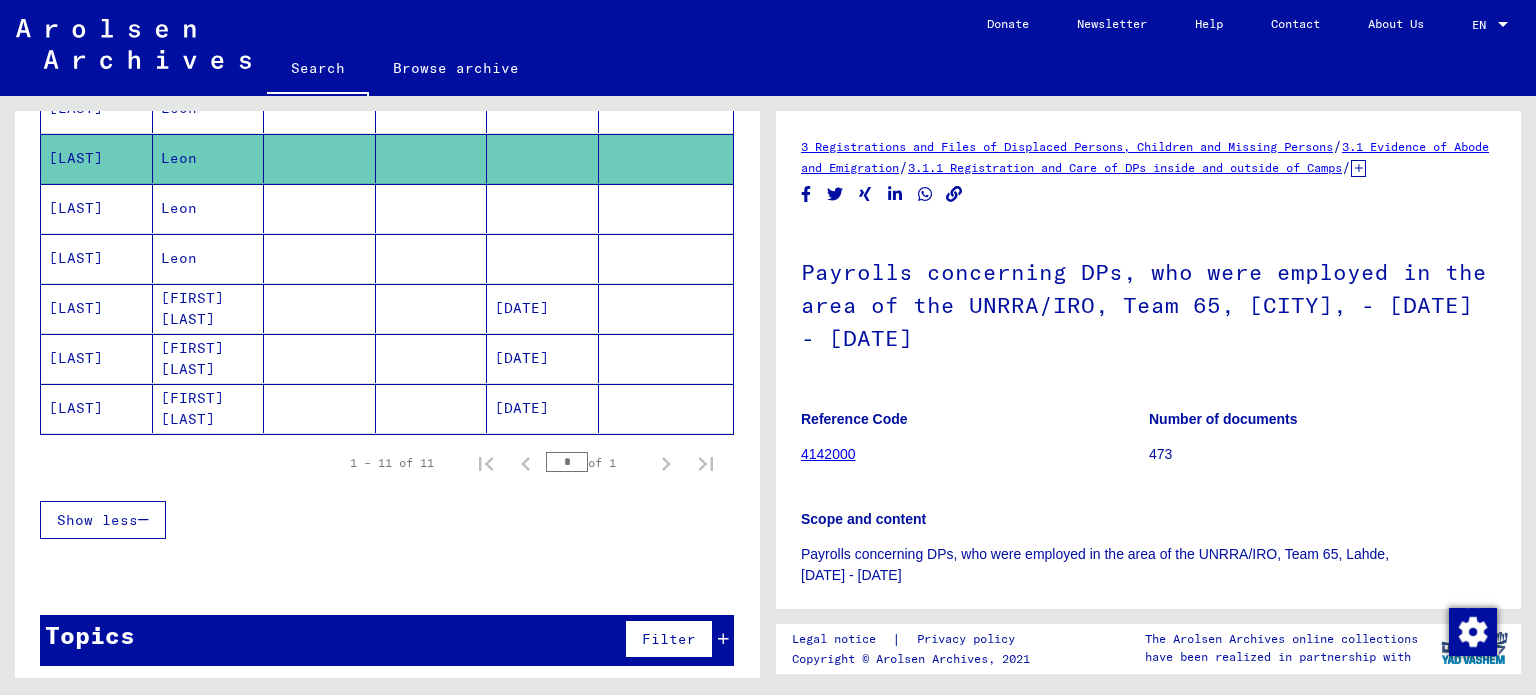 scroll, scrollTop: 0, scrollLeft: 0, axis: both 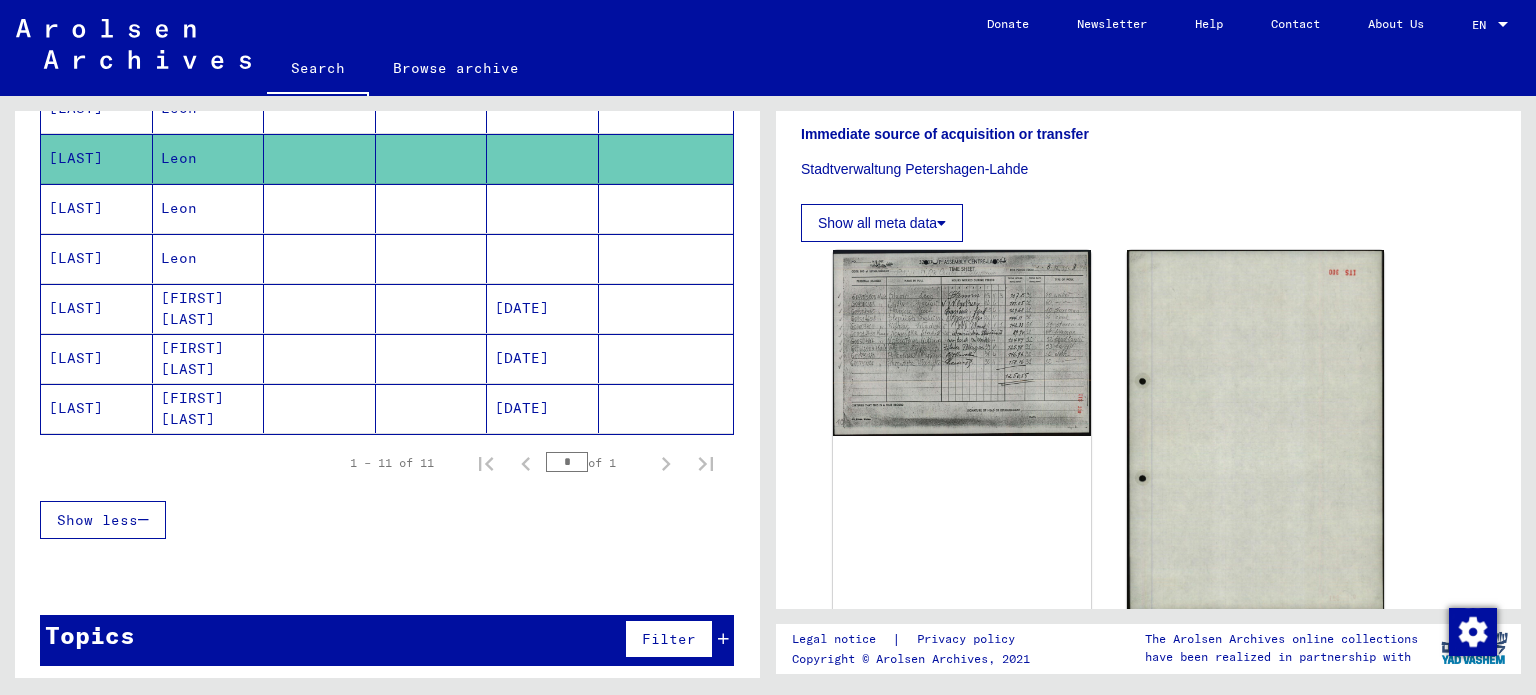 click on "[LAST]" at bounding box center [97, 408] 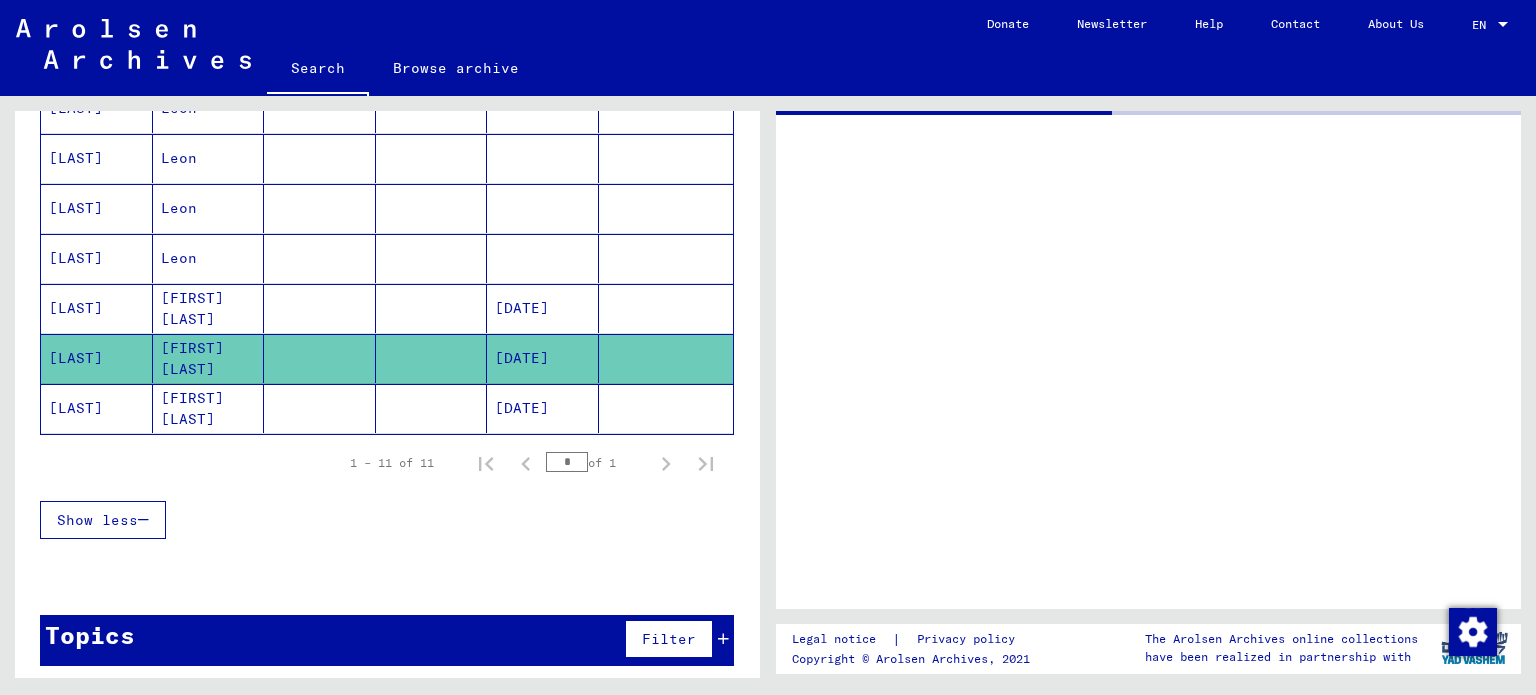 scroll, scrollTop: 0, scrollLeft: 0, axis: both 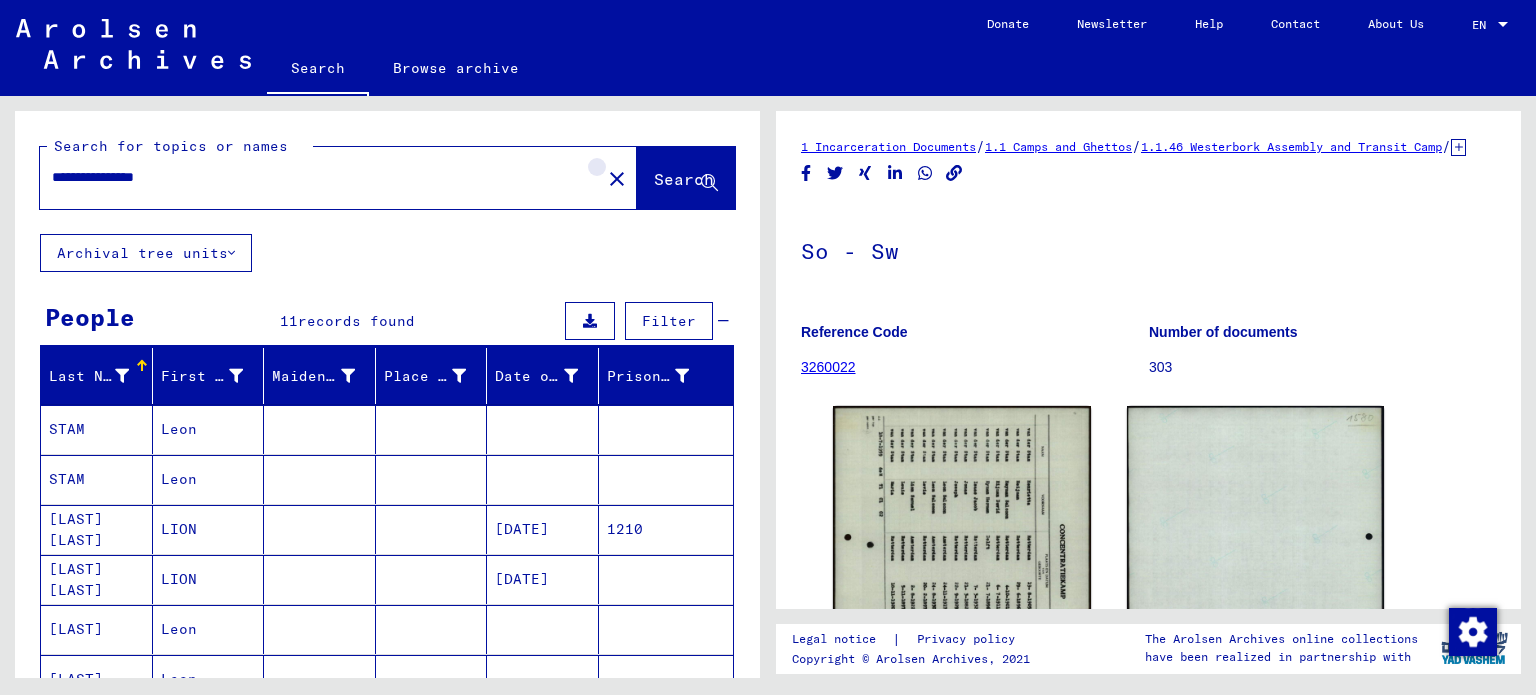 click on "close" 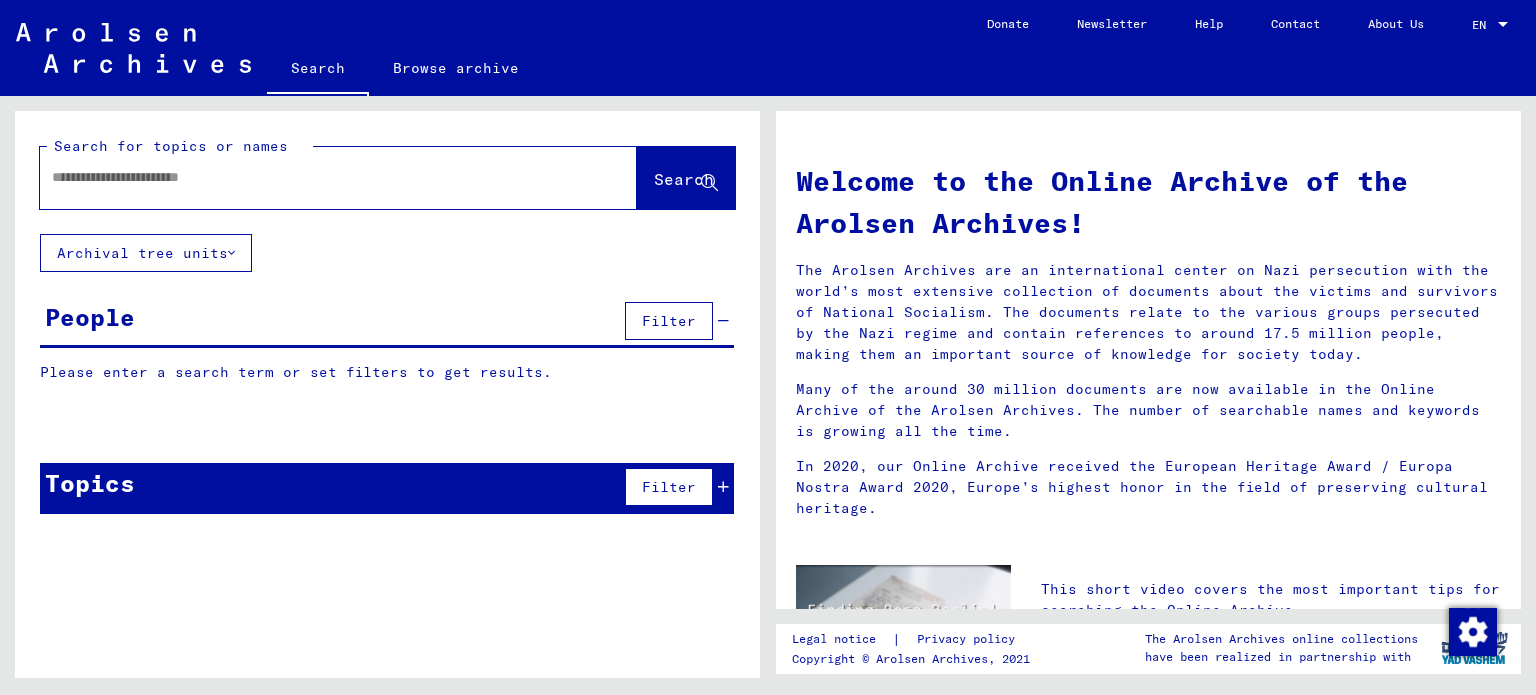 click at bounding box center [314, 177] 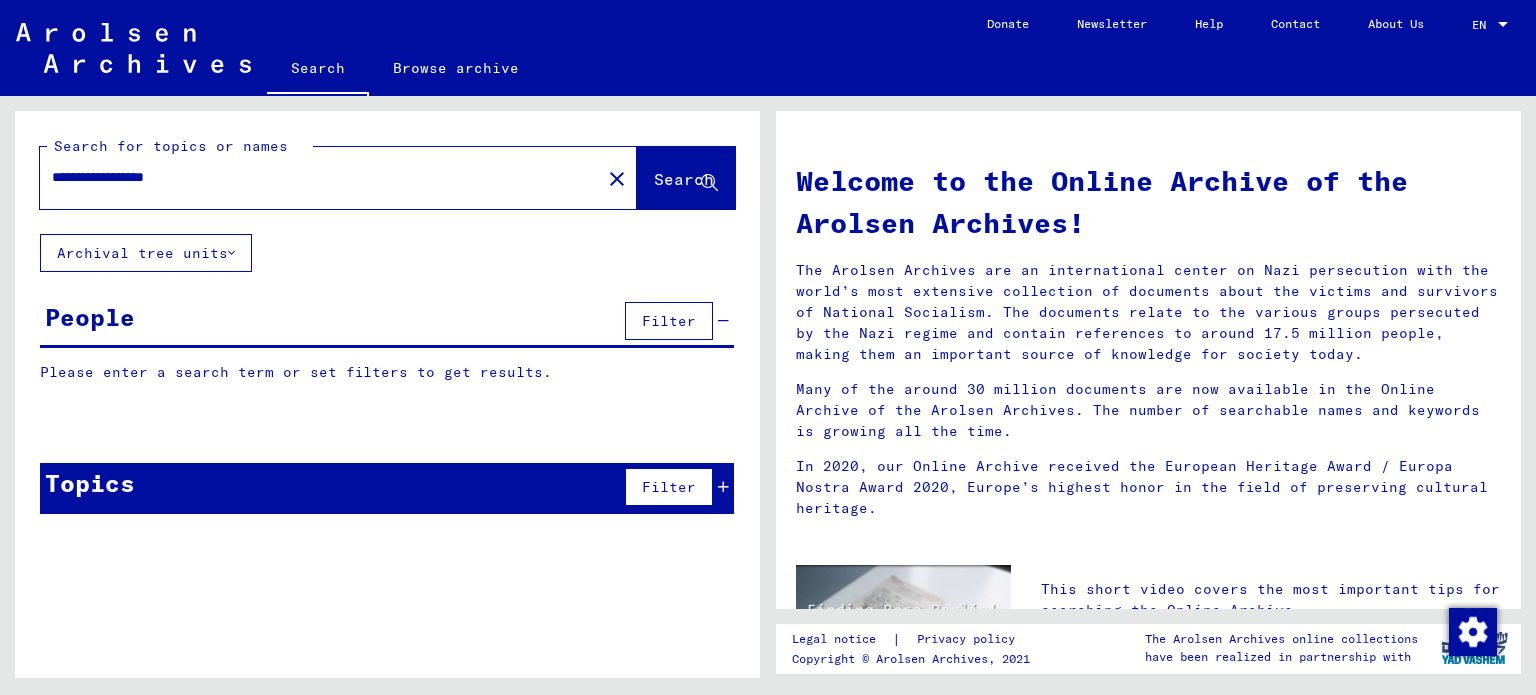 type on "**********" 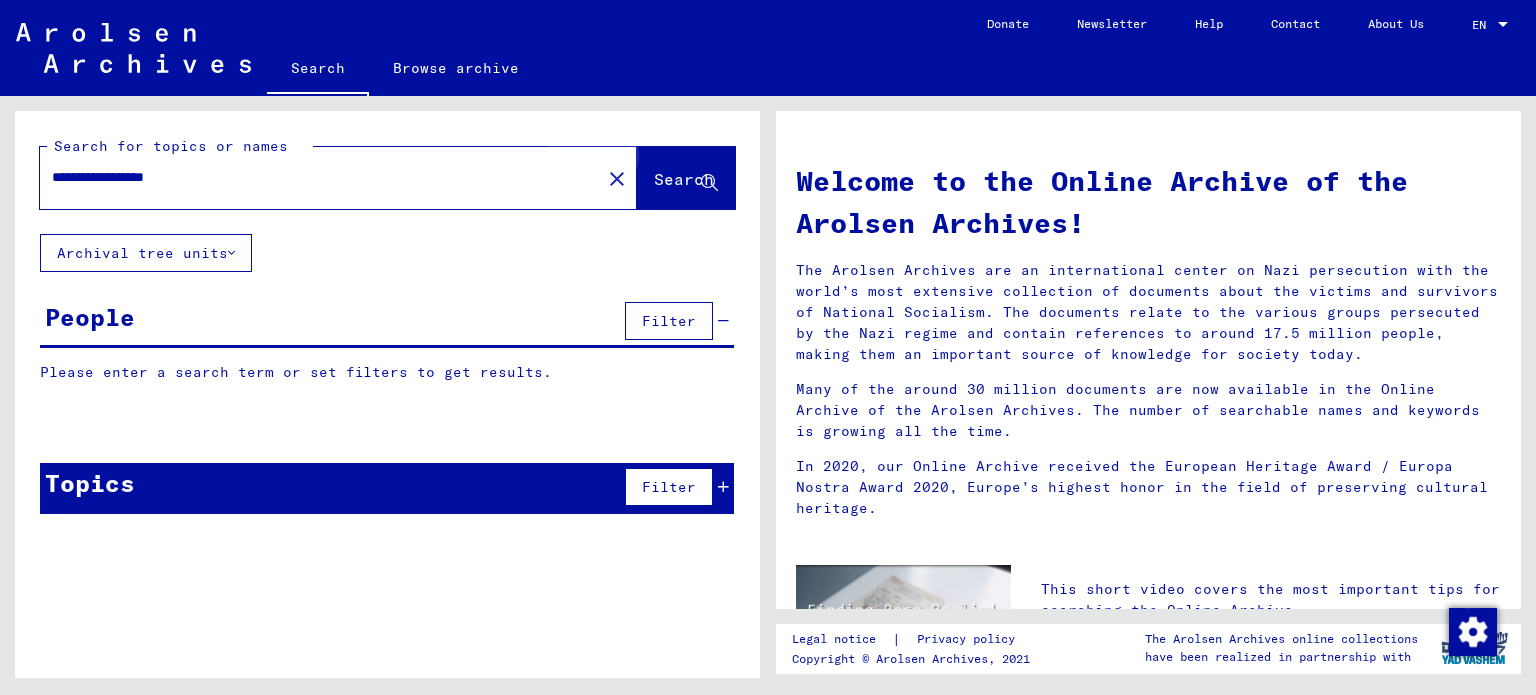 click on "Search" 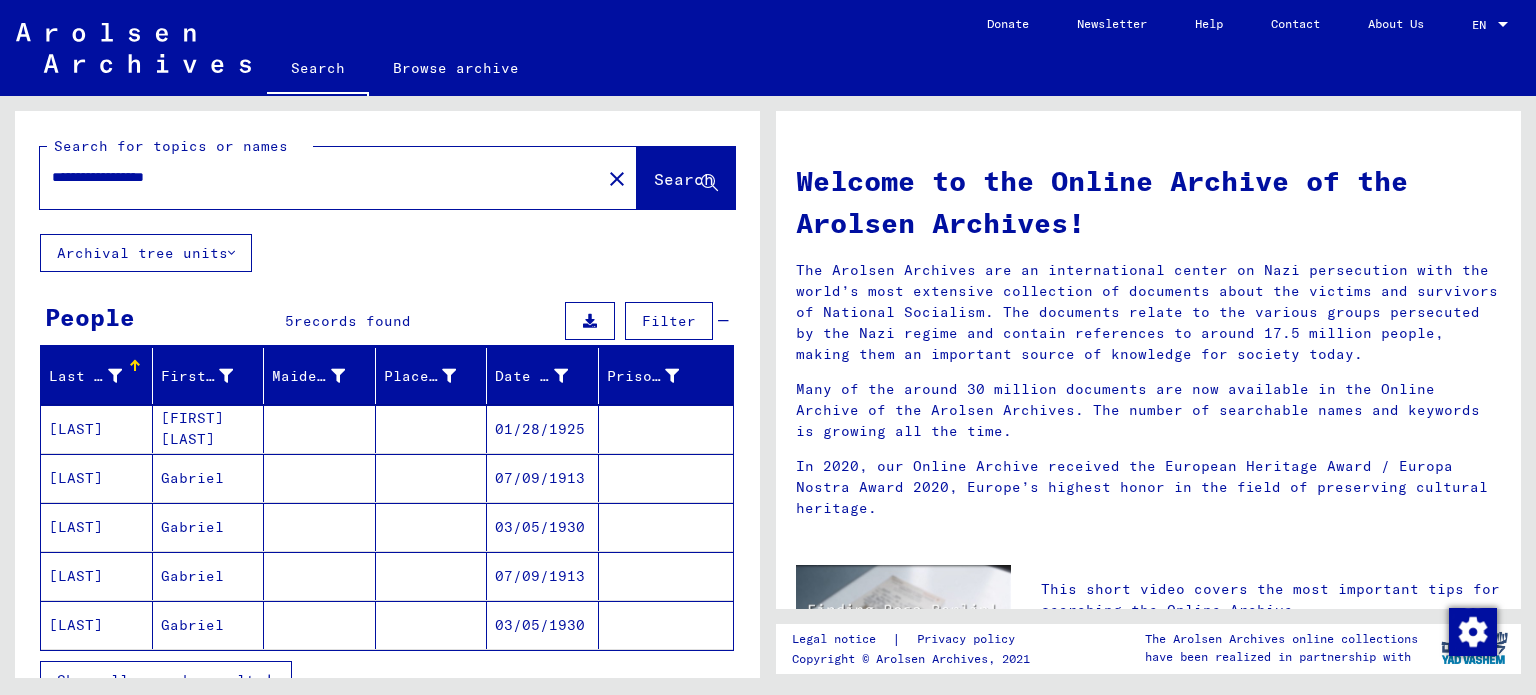 click on "[LAST]" at bounding box center [97, 527] 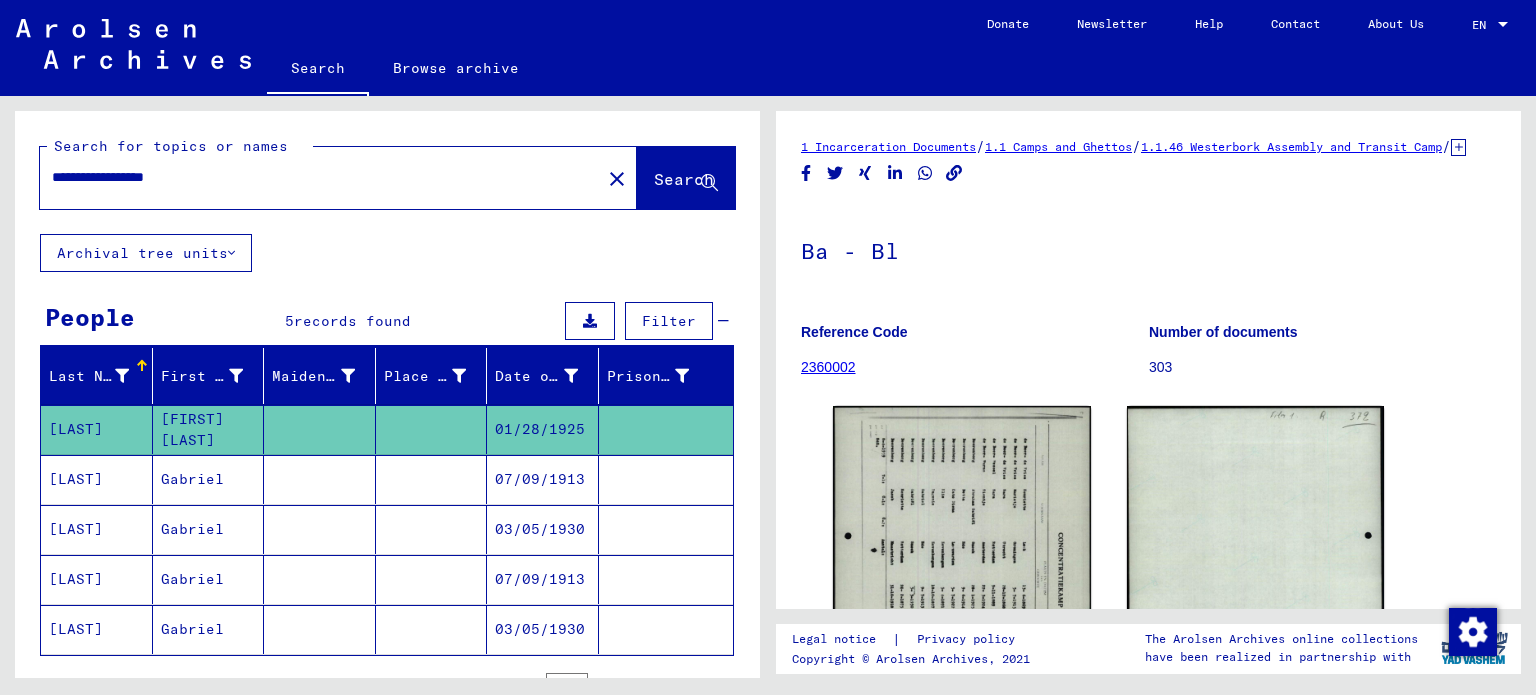 scroll, scrollTop: 0, scrollLeft: 0, axis: both 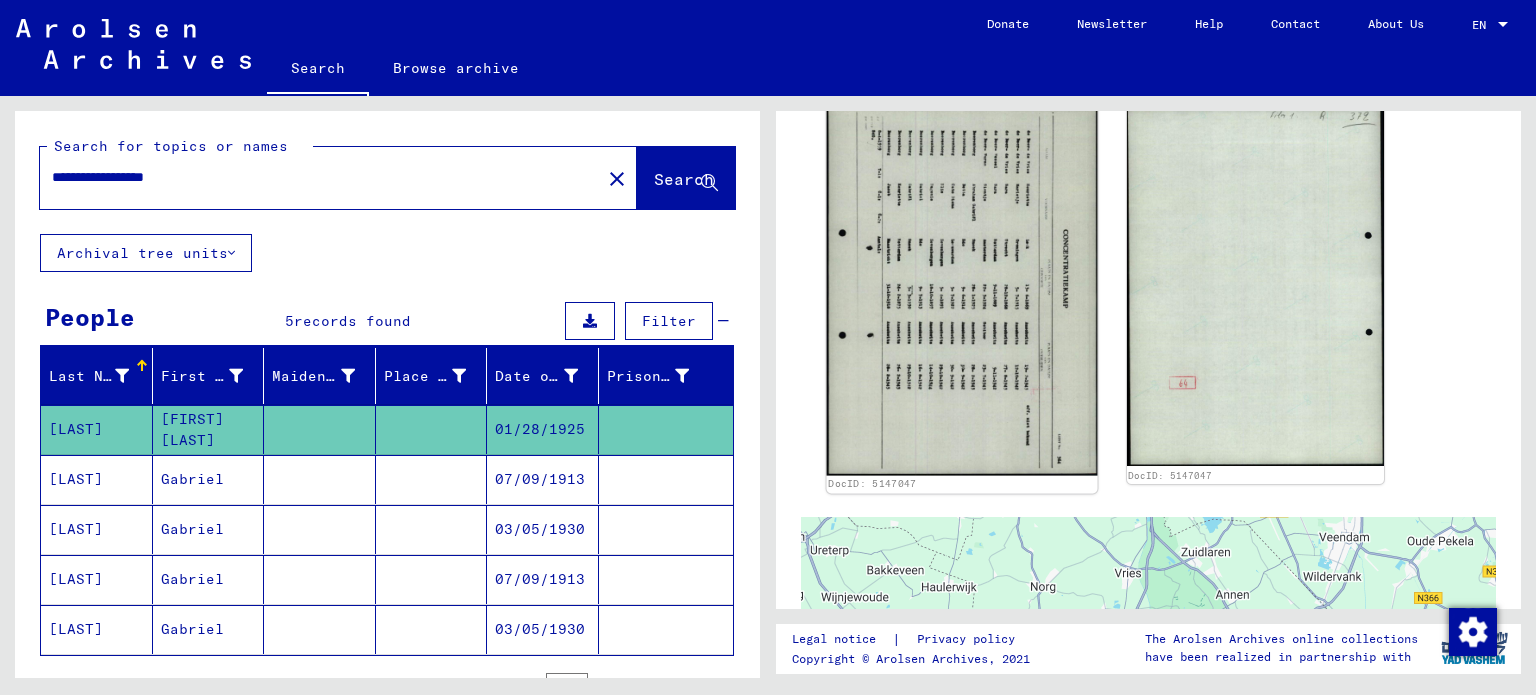 click 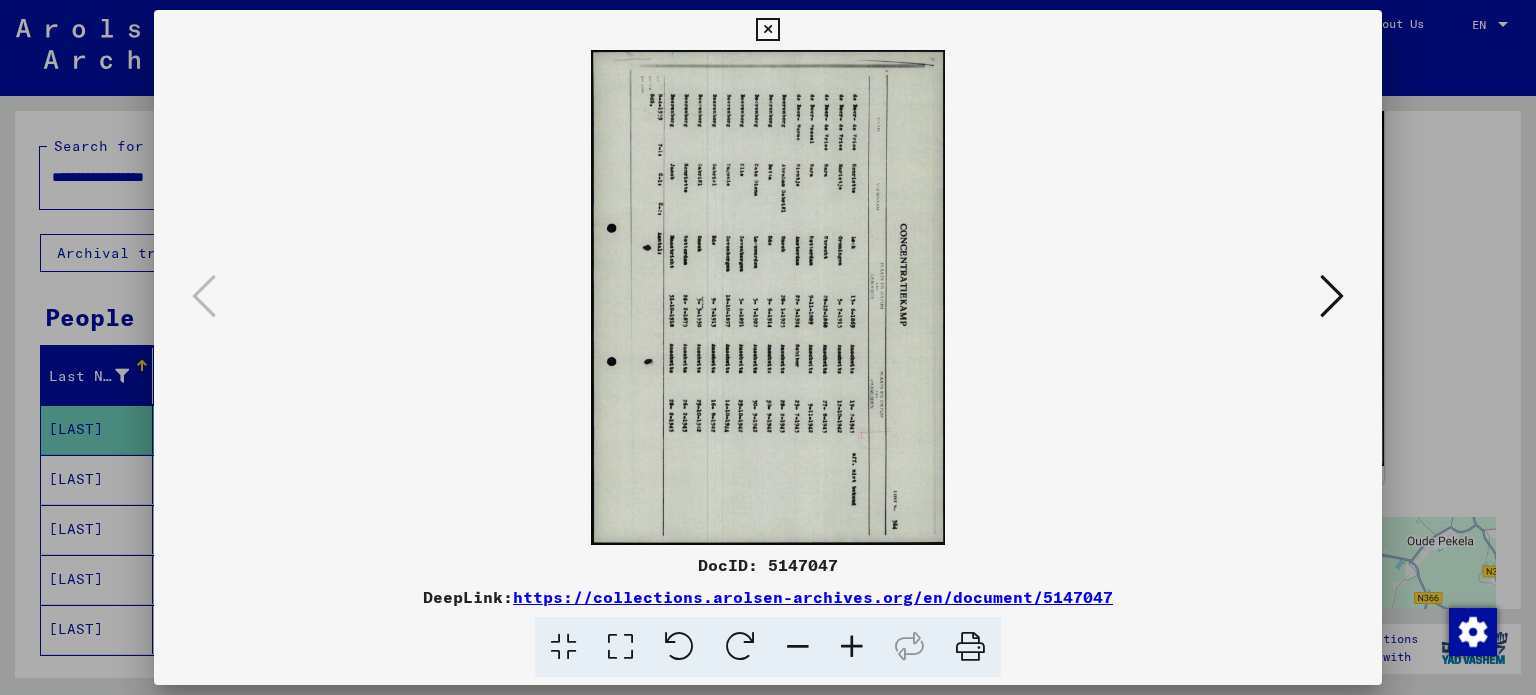 click at bounding box center (679, 647) 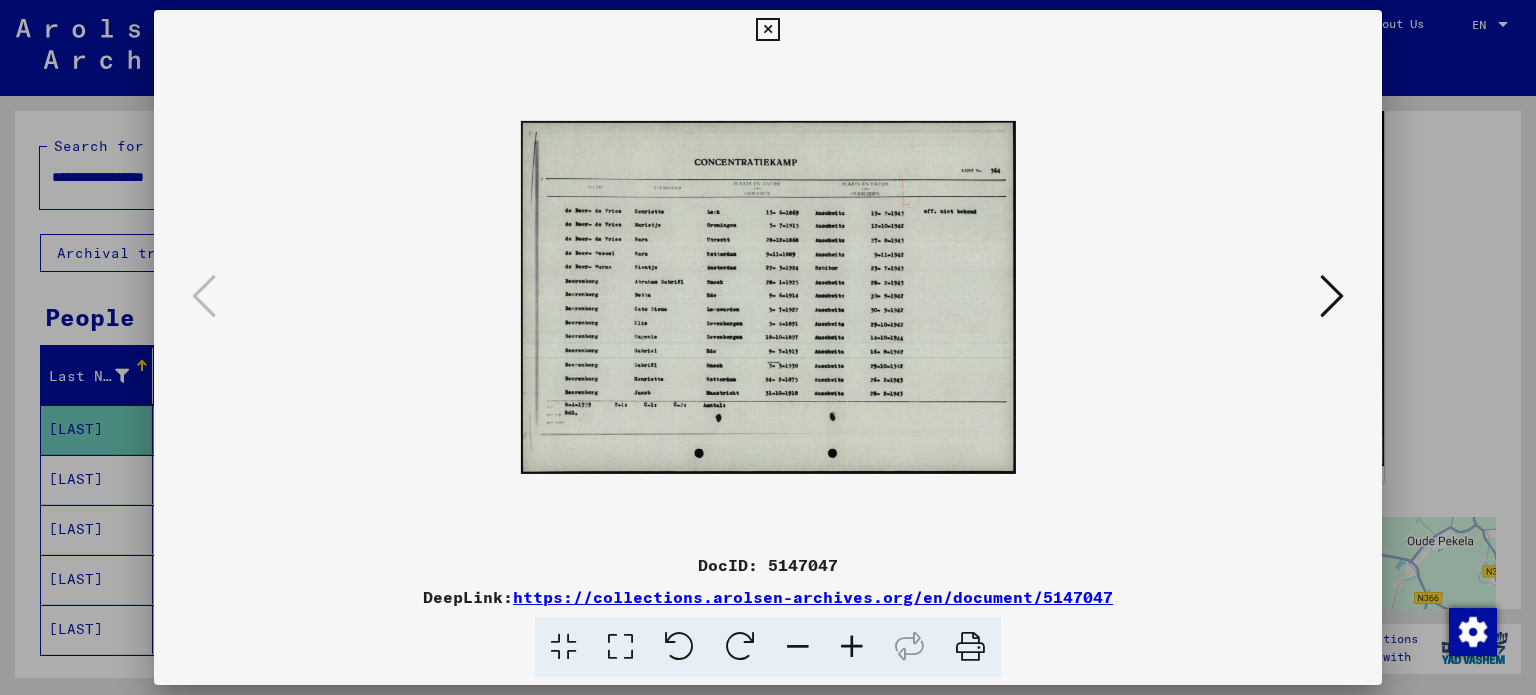 click at bounding box center (852, 647) 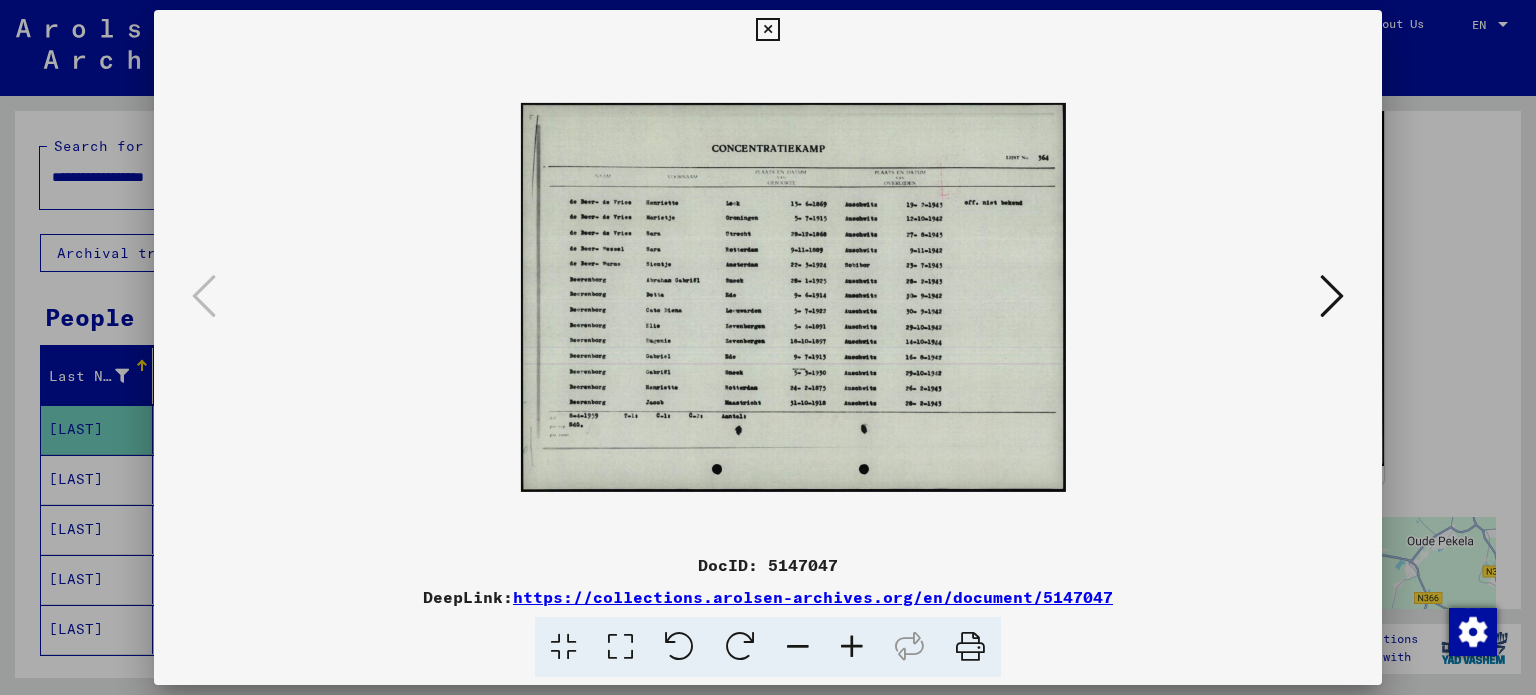 click at bounding box center (852, 647) 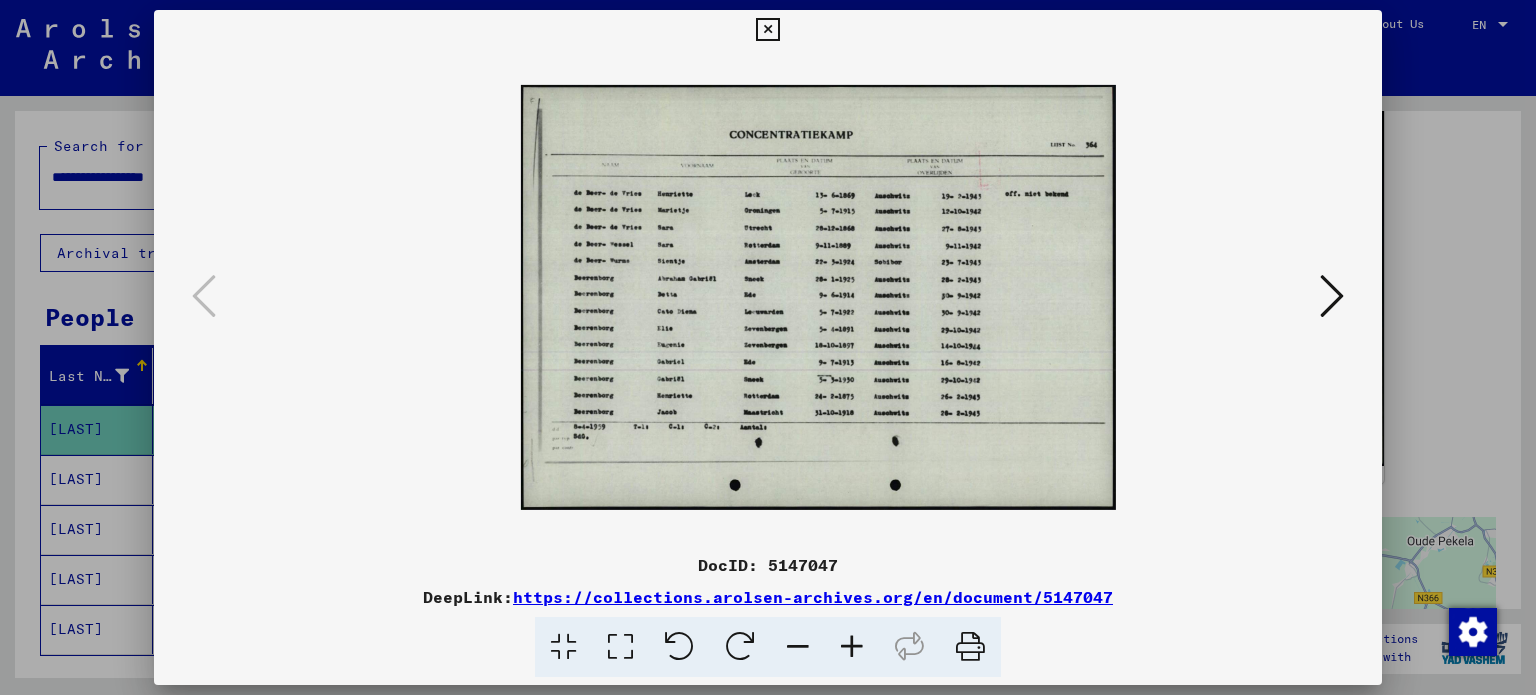 click at bounding box center [852, 647] 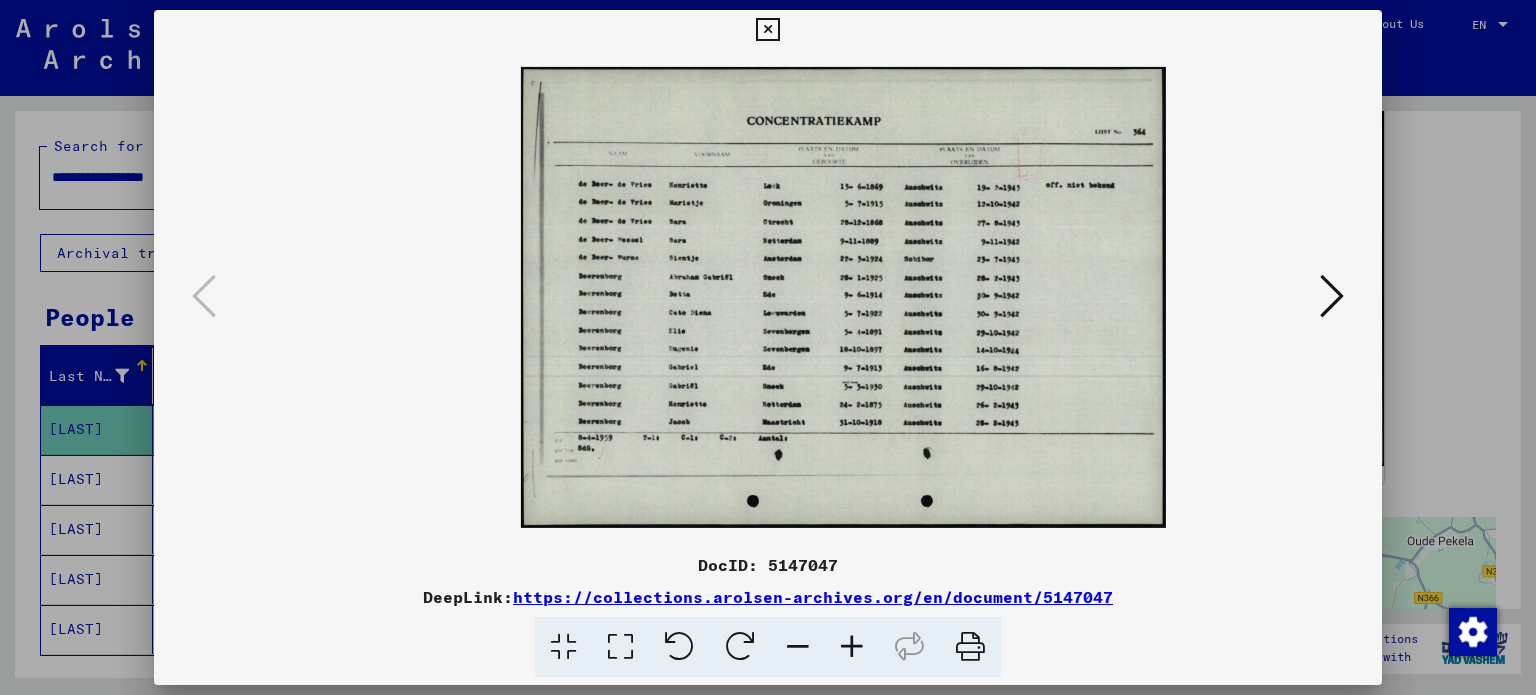 click at bounding box center (852, 647) 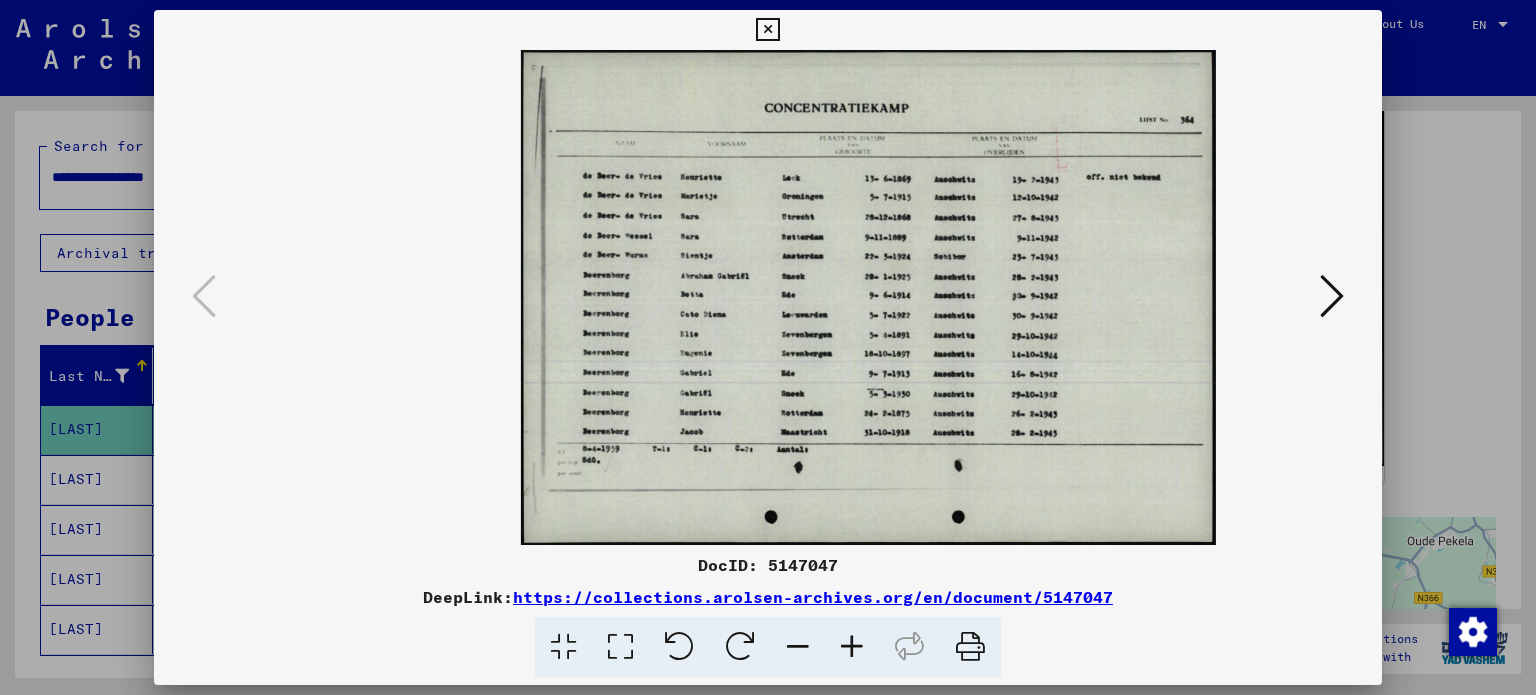 click at bounding box center [852, 647] 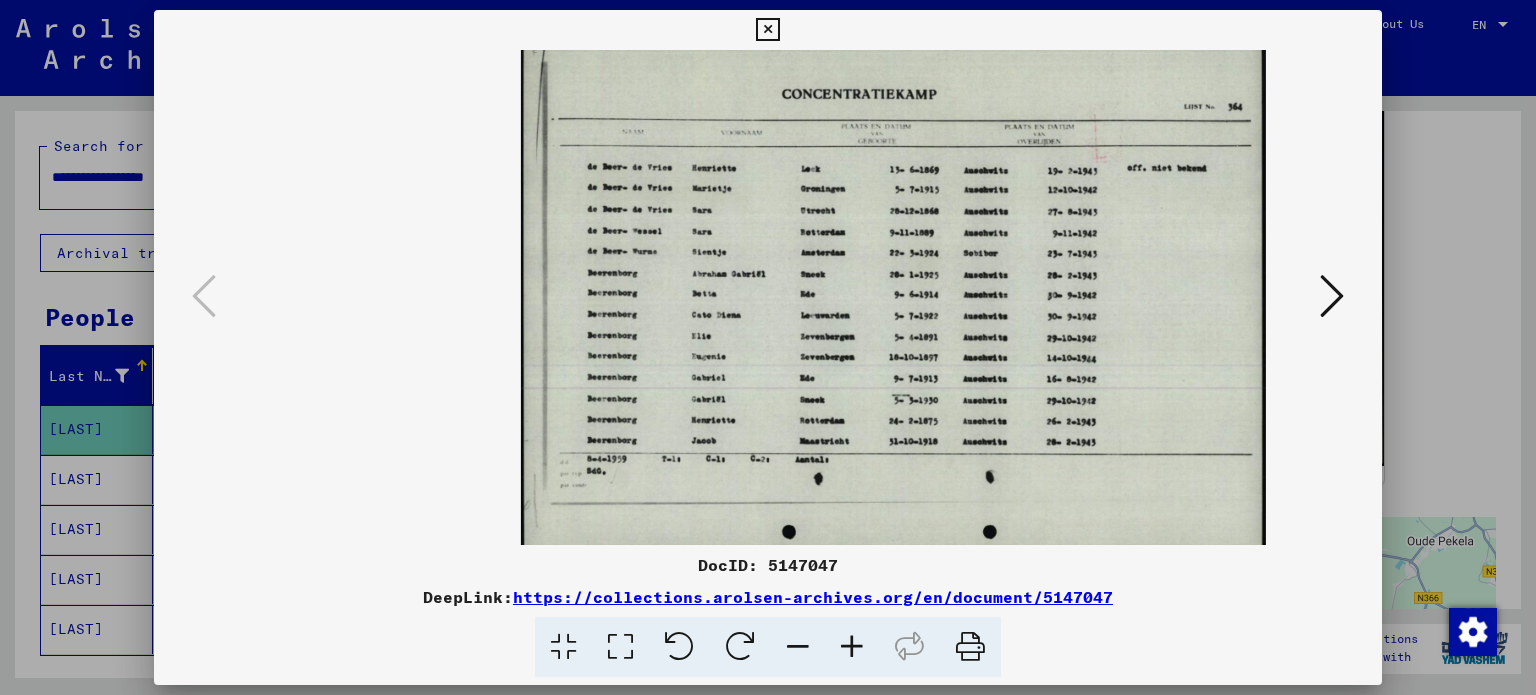 click at bounding box center (852, 647) 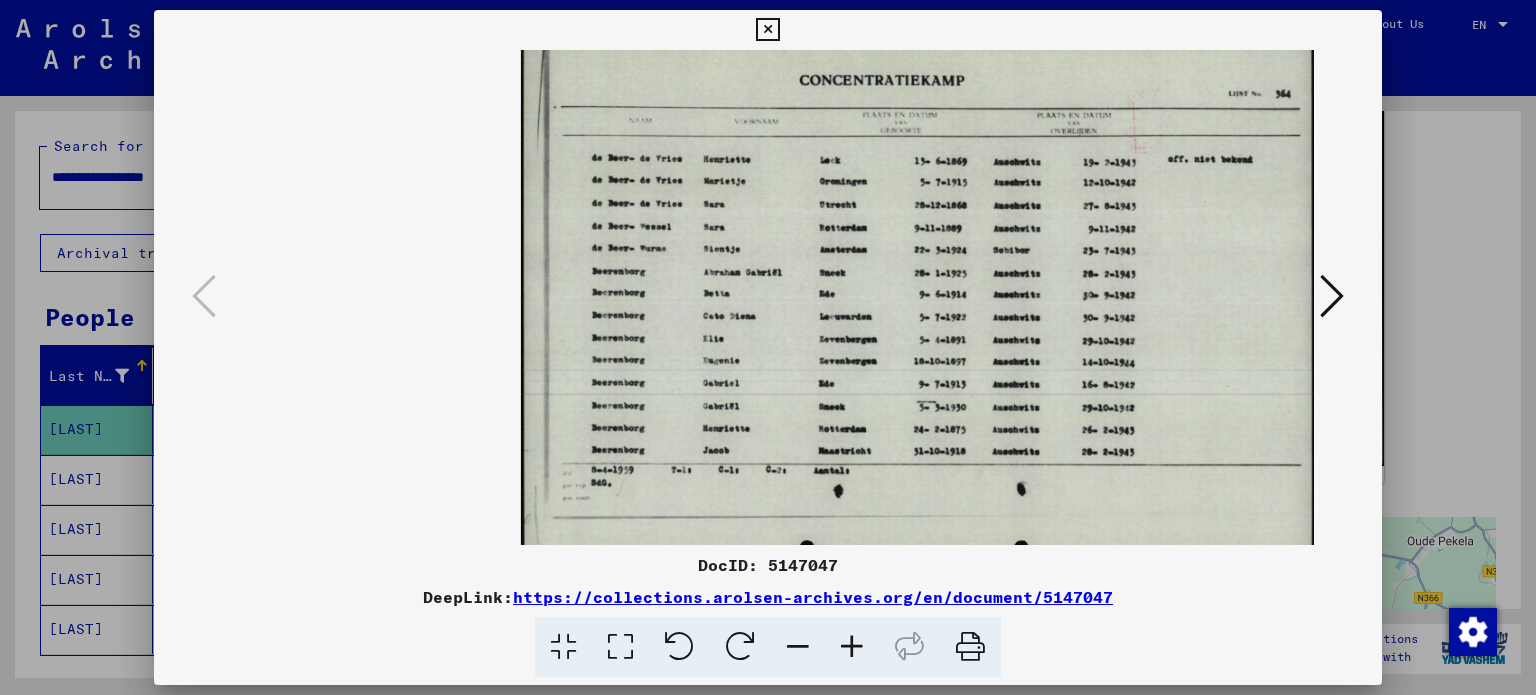 click at bounding box center [852, 647] 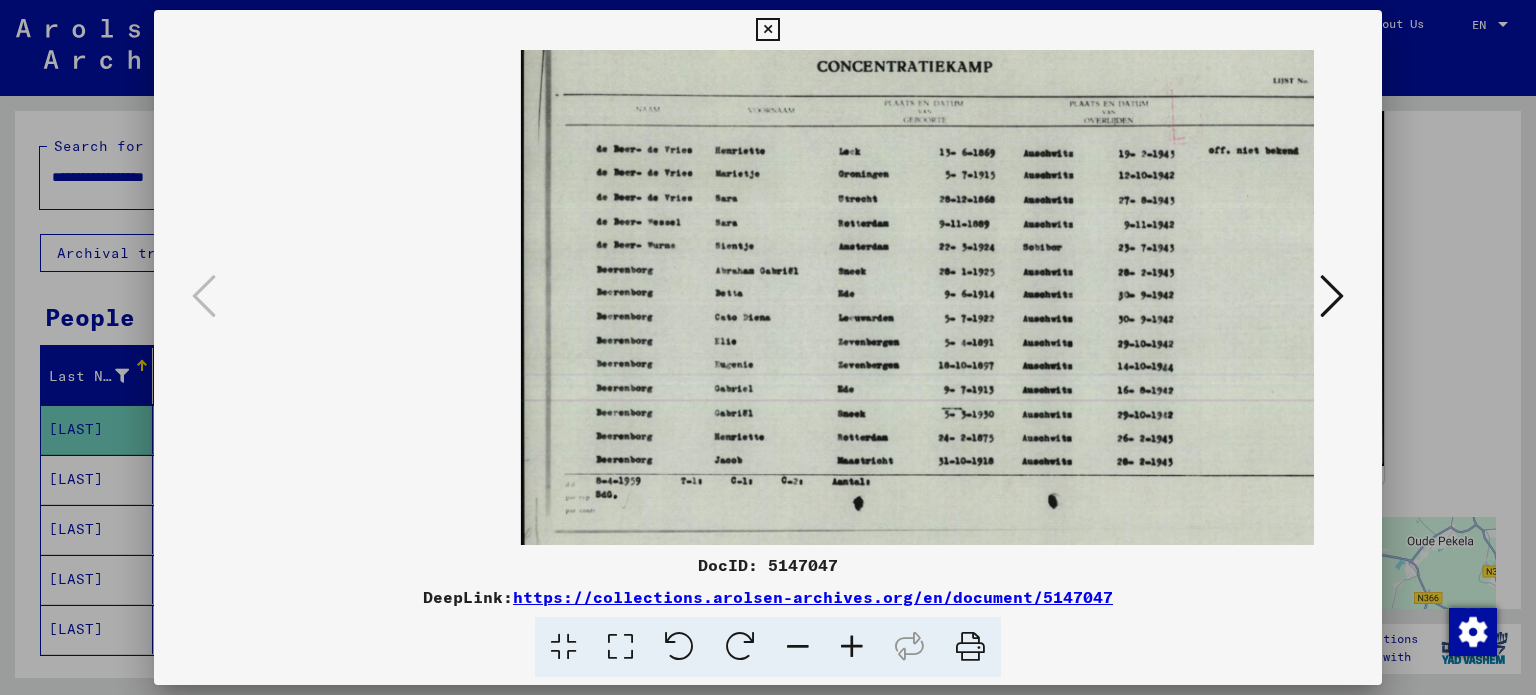 click at bounding box center [852, 647] 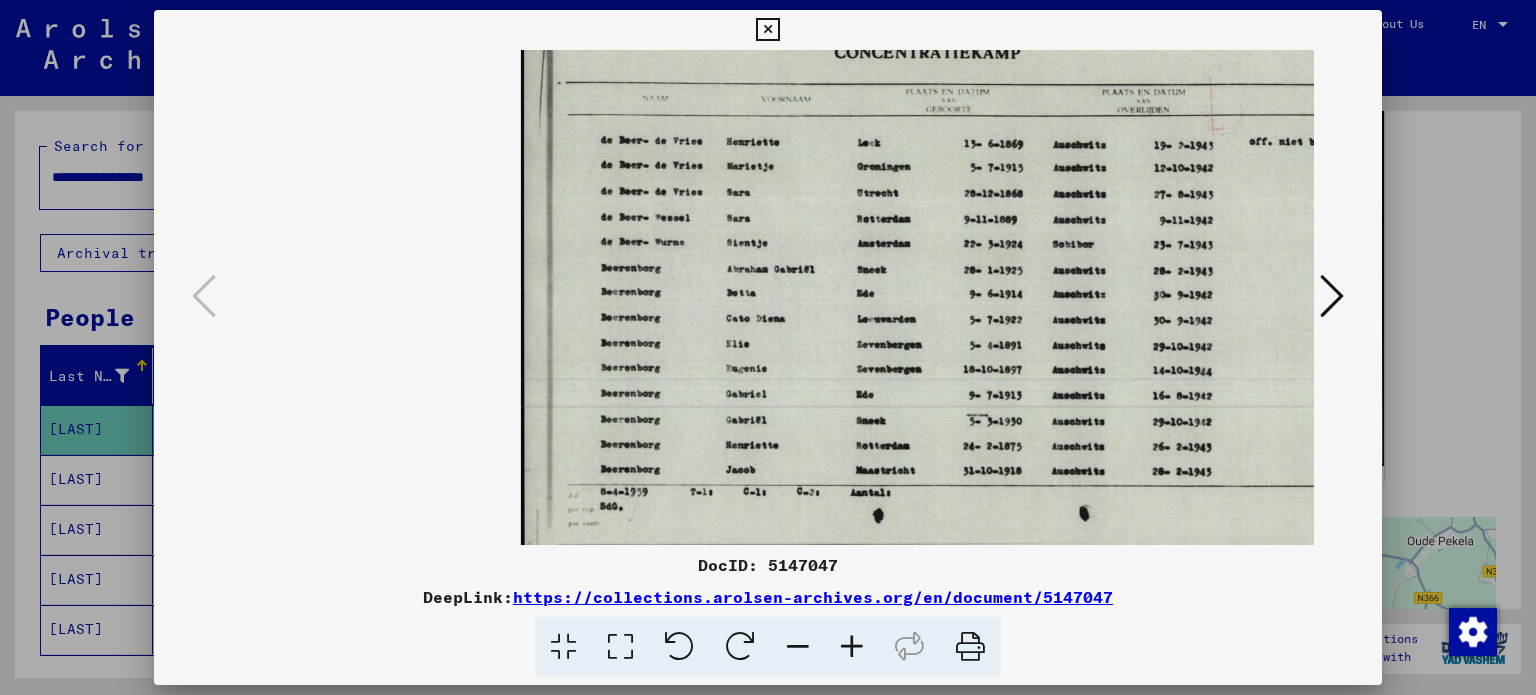 click at bounding box center [852, 647] 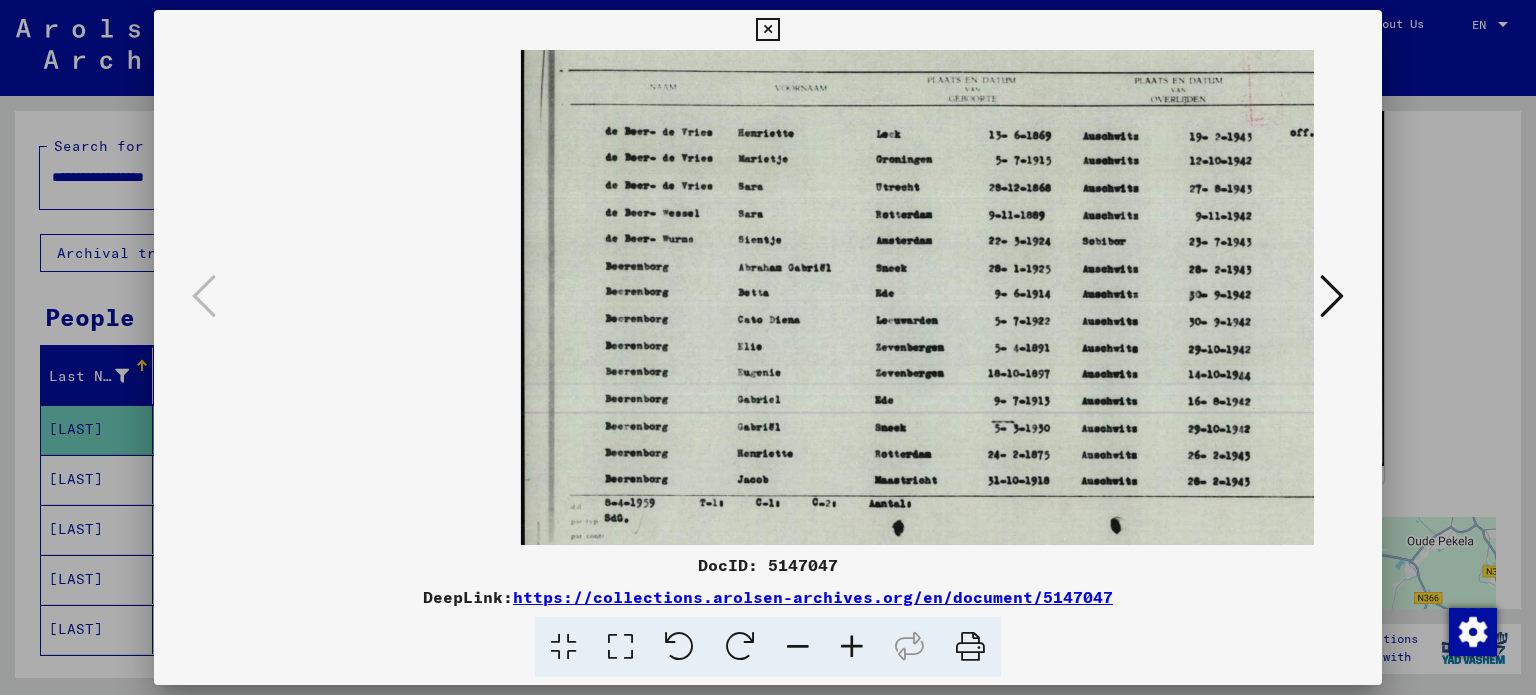 click at bounding box center (852, 647) 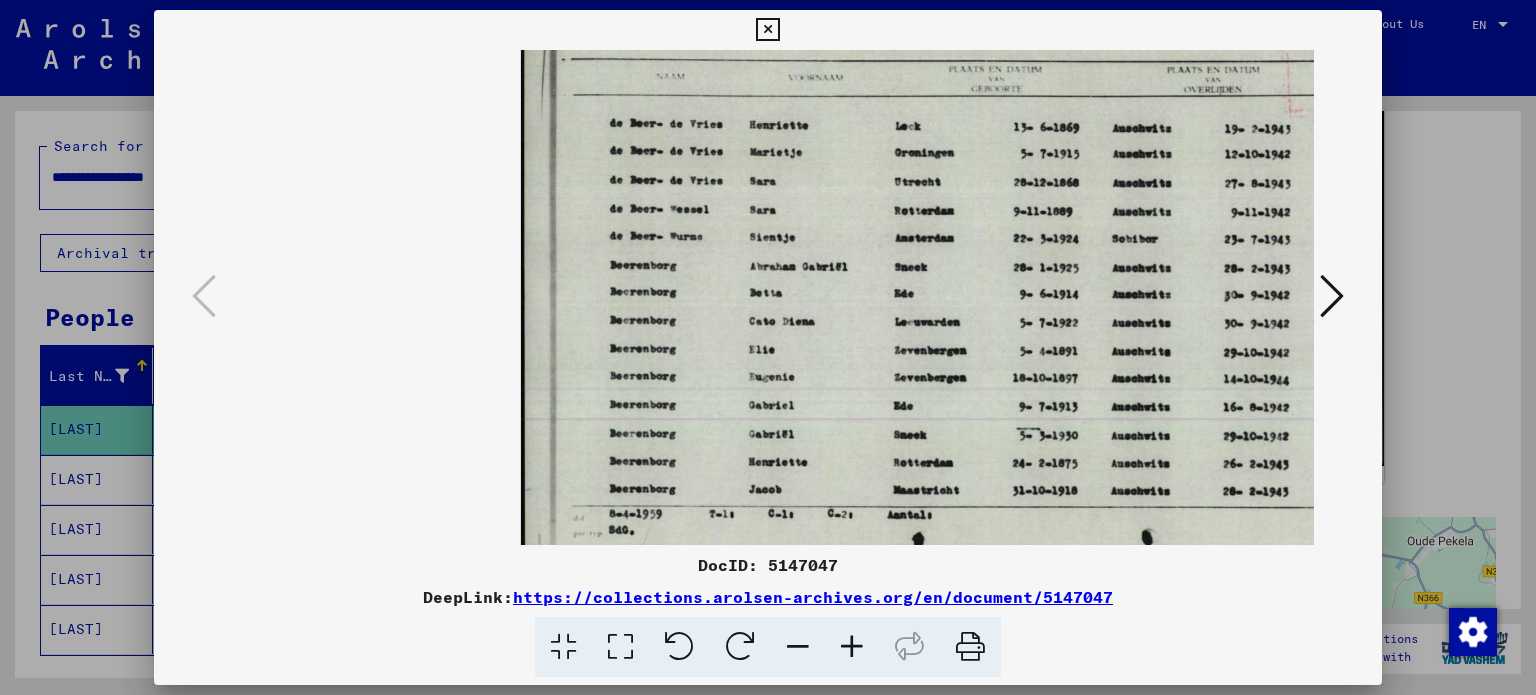 click at bounding box center (1332, 296) 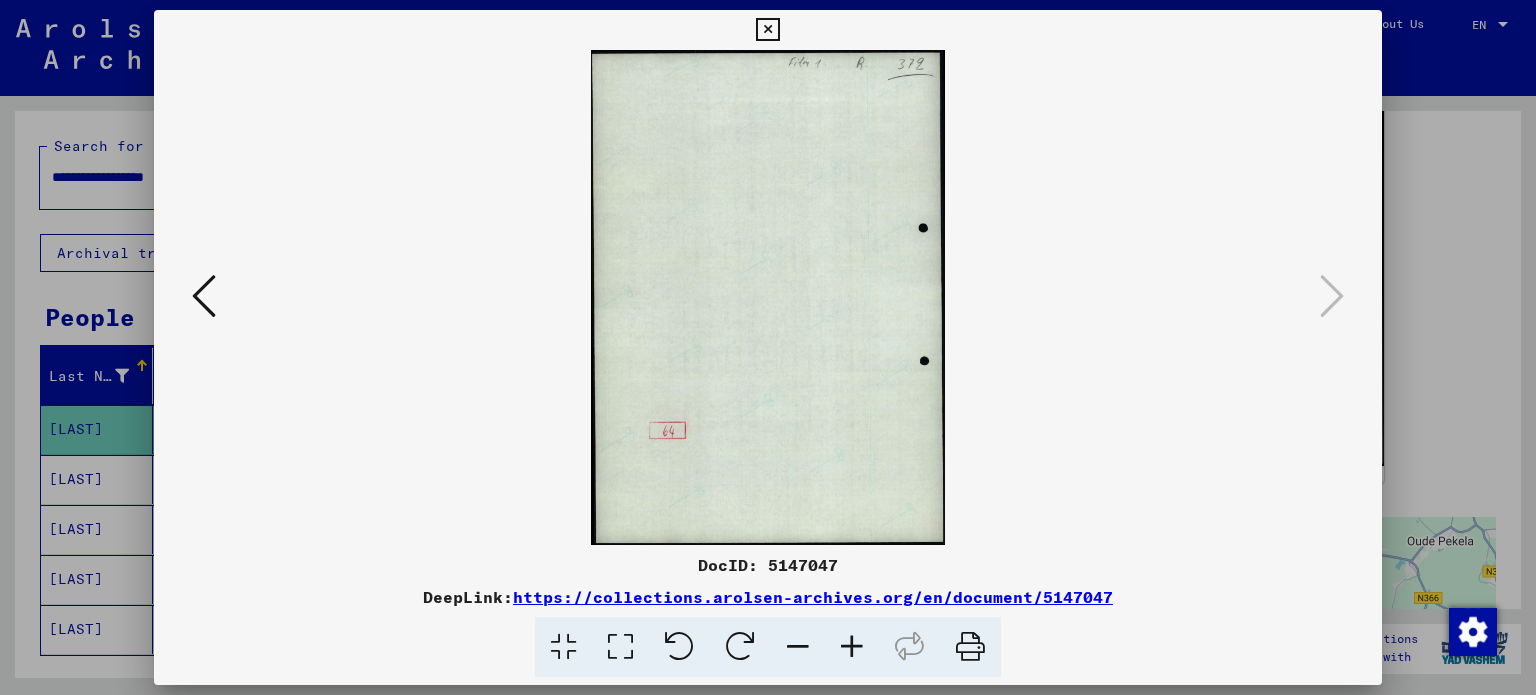 click at bounding box center (767, 30) 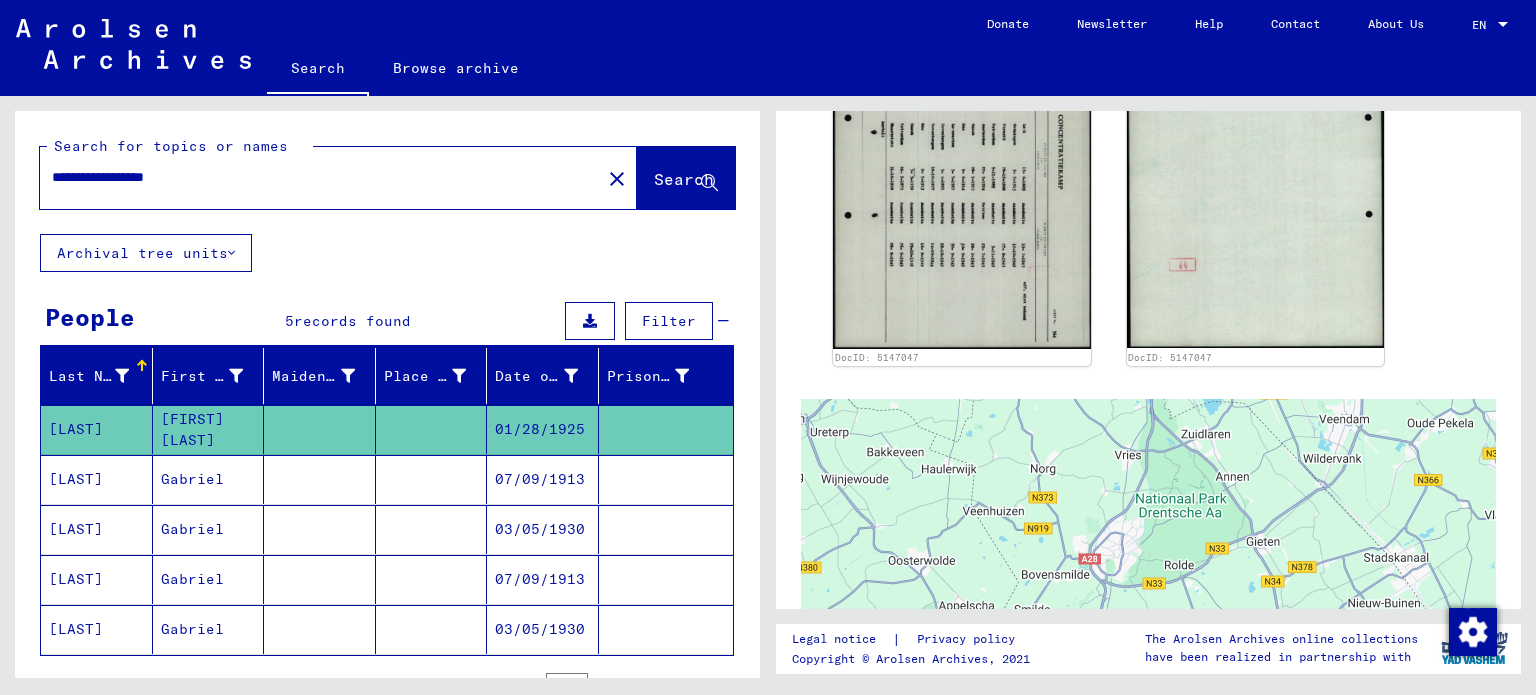 scroll, scrollTop: 600, scrollLeft: 0, axis: vertical 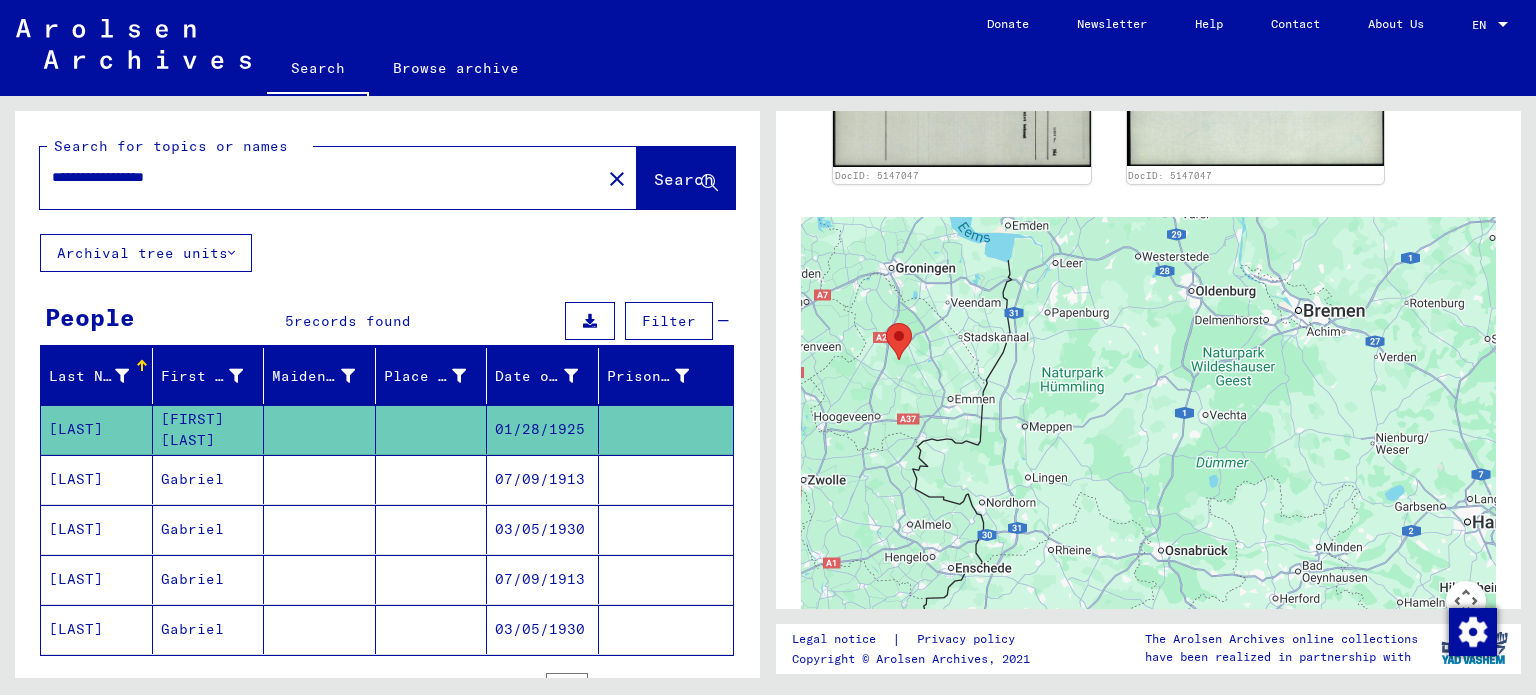 click on "**********" at bounding box center (320, 177) 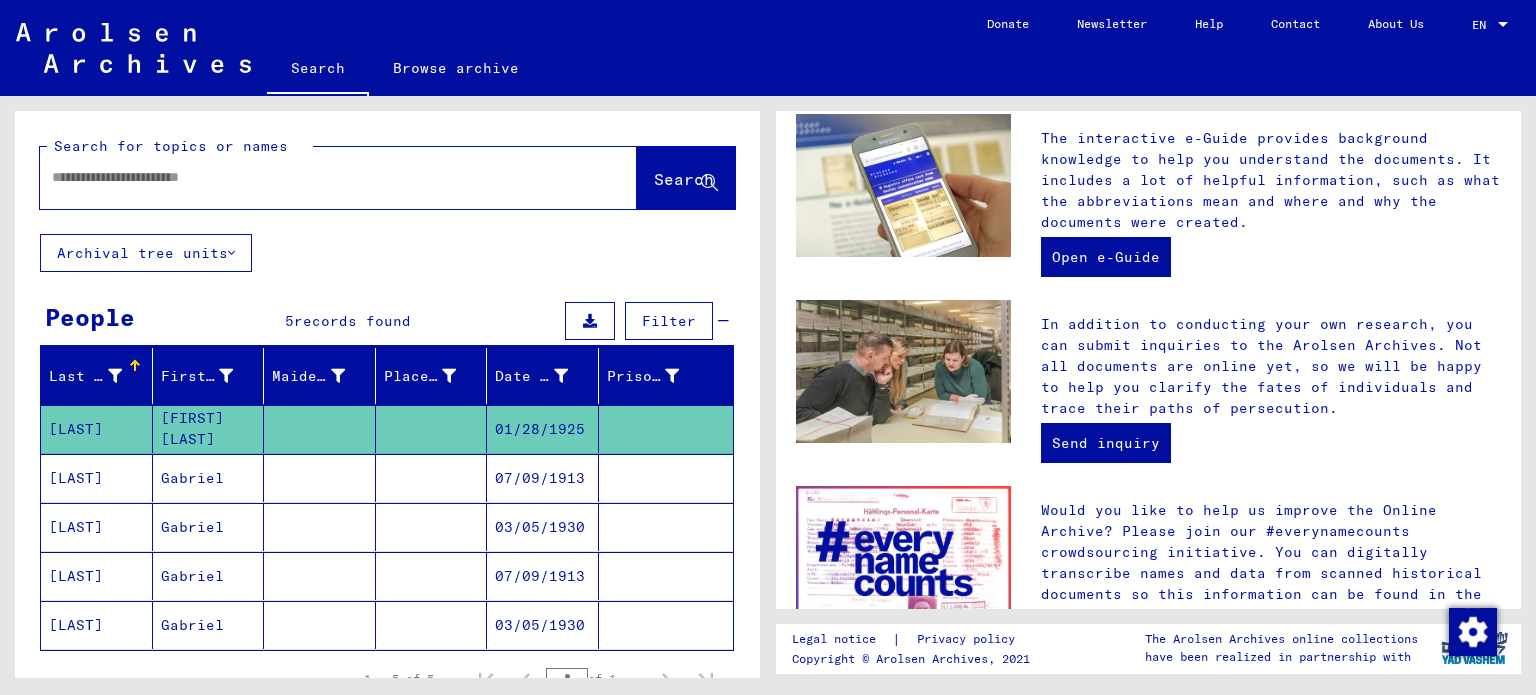 scroll, scrollTop: 0, scrollLeft: 0, axis: both 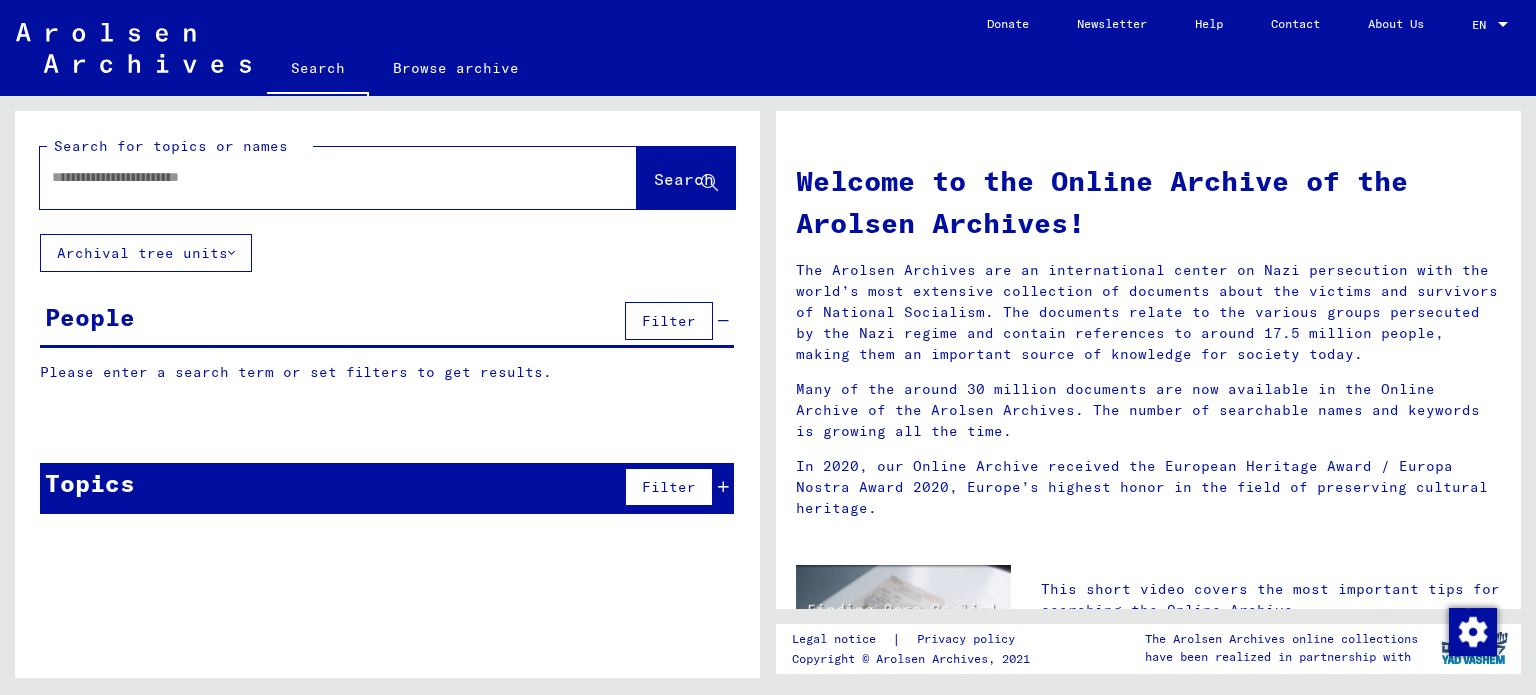 click at bounding box center [314, 177] 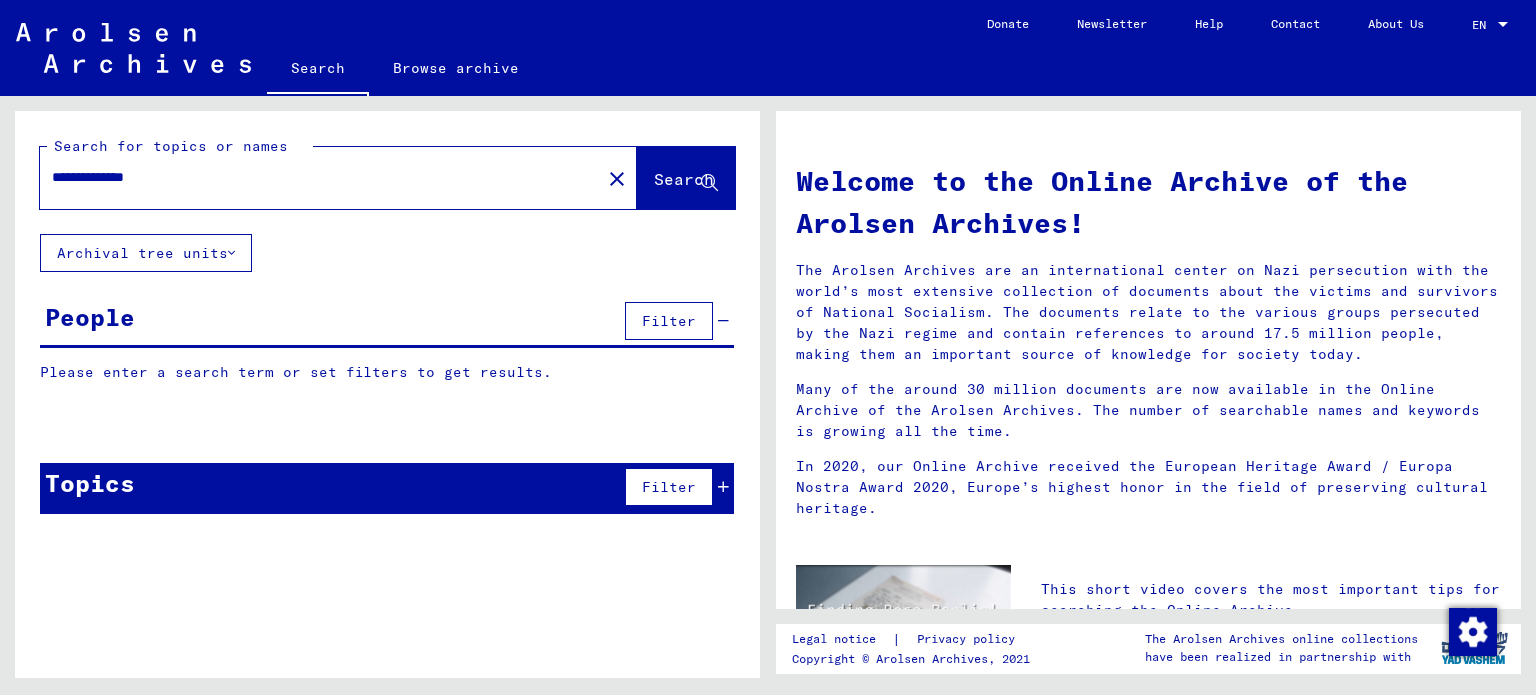 type on "**********" 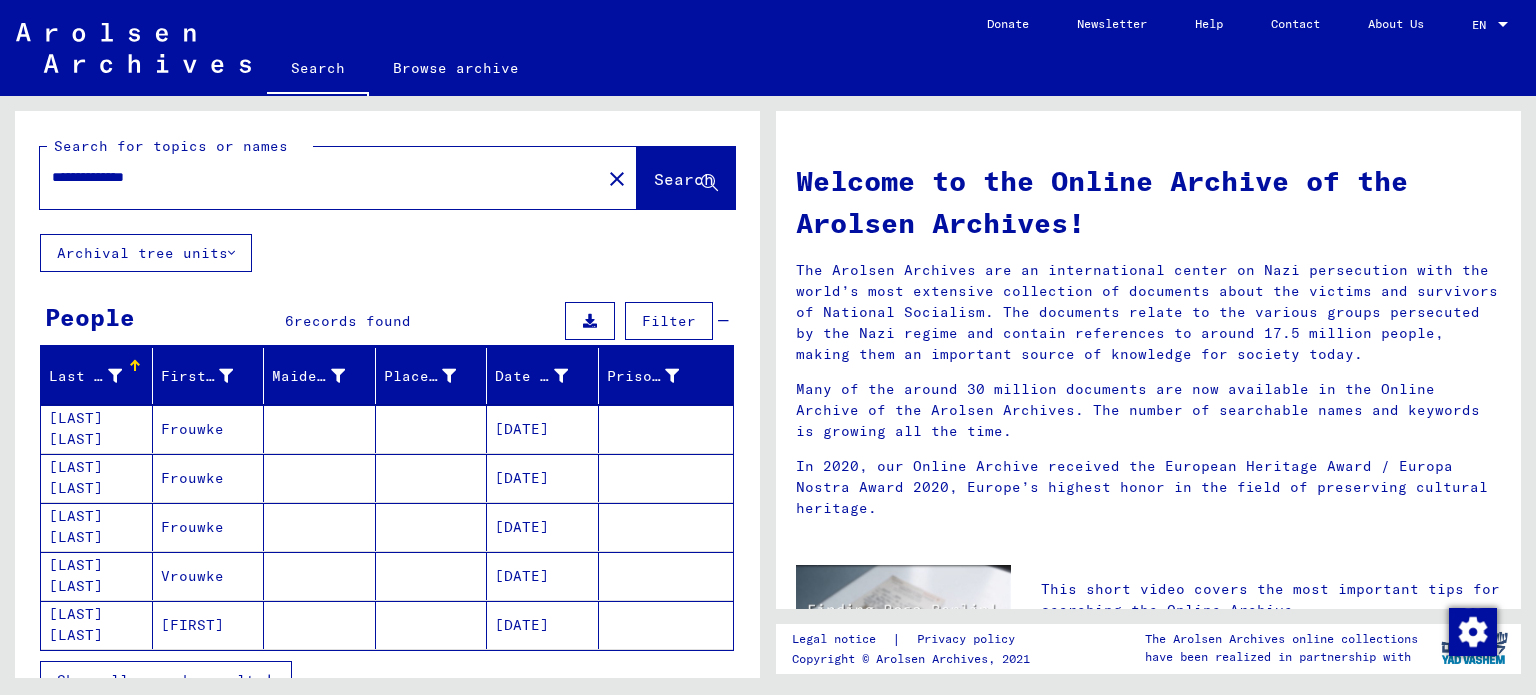 click on "[LAST] [LAST]" at bounding box center (97, 478) 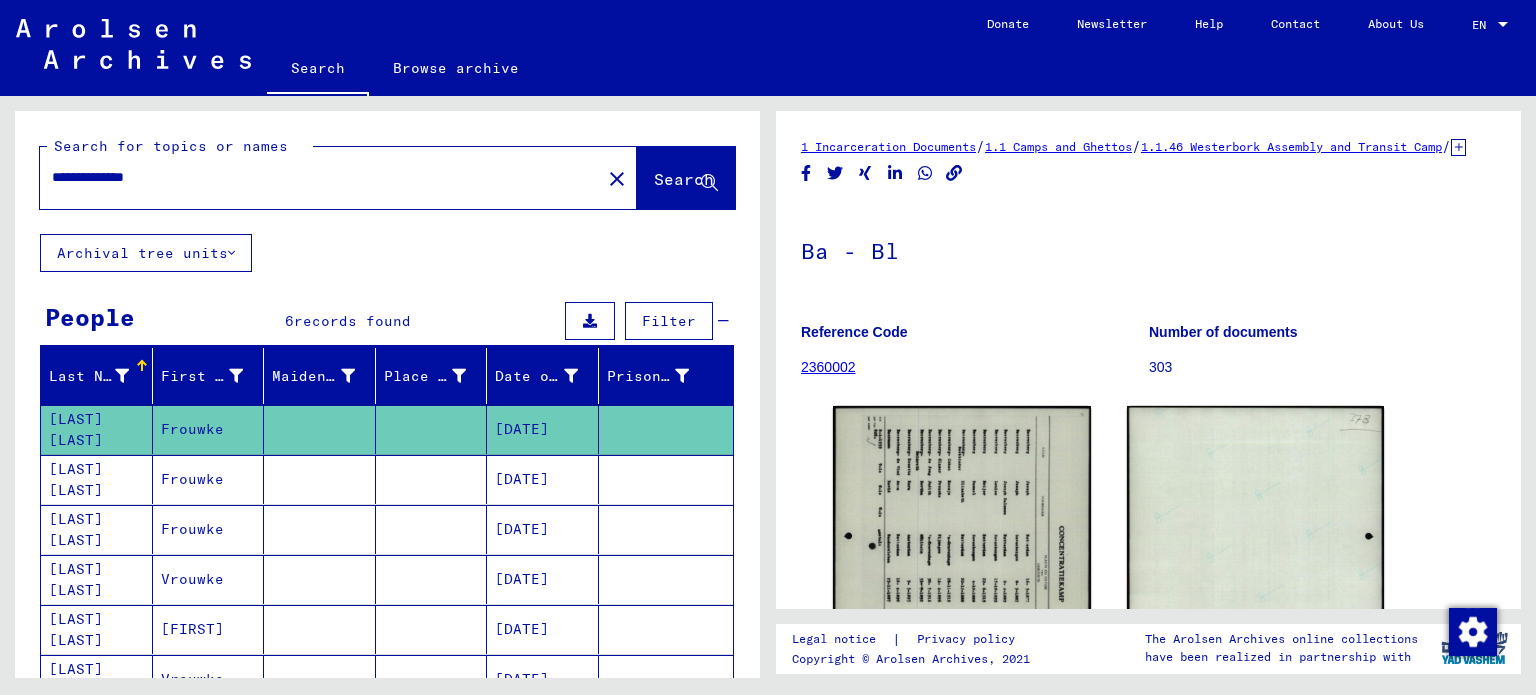 scroll, scrollTop: 0, scrollLeft: 0, axis: both 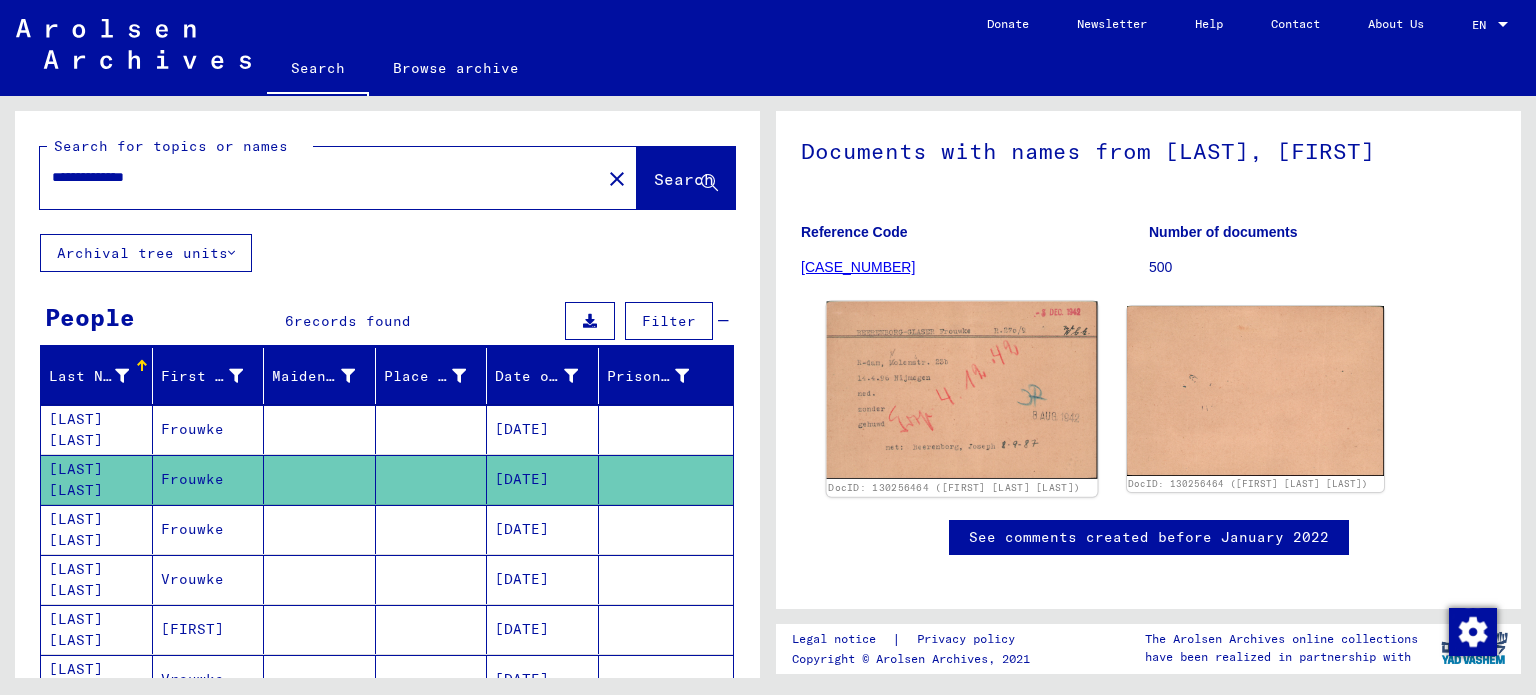 click 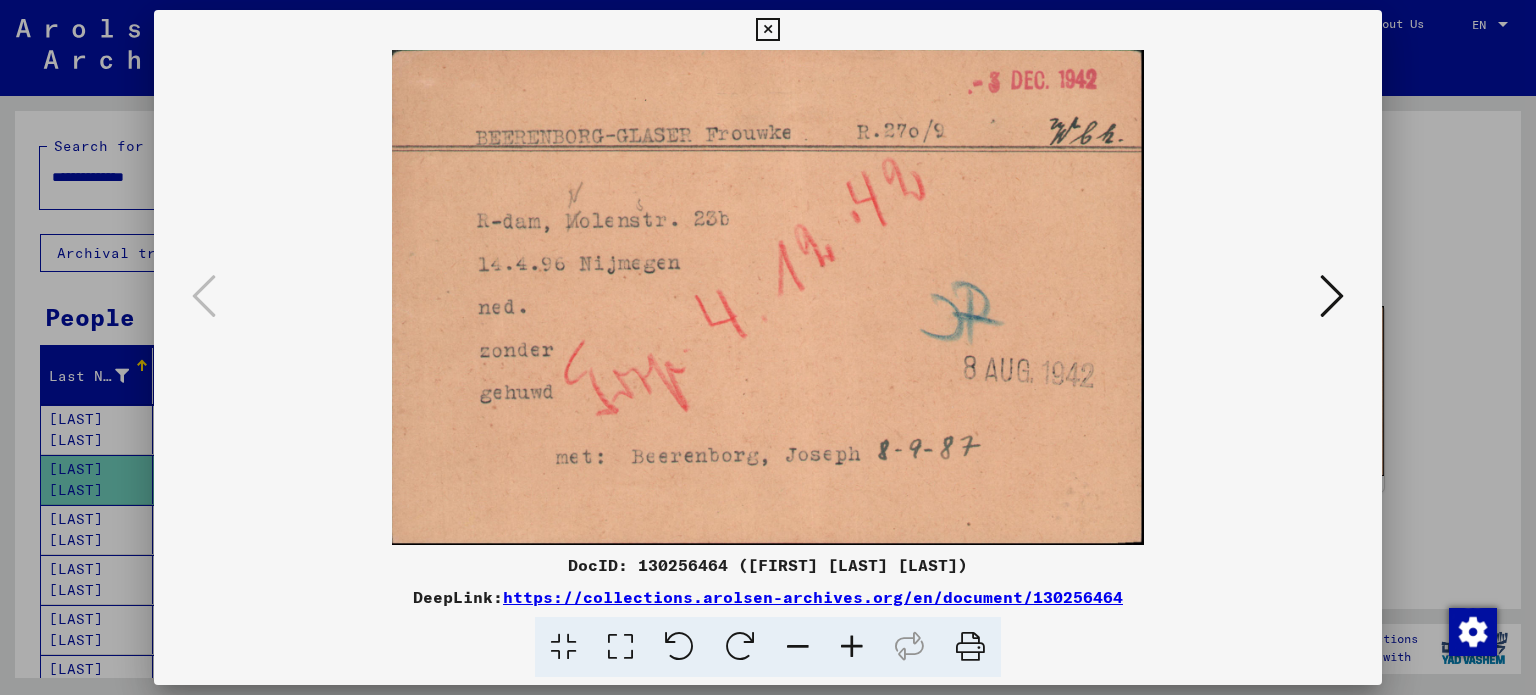 click at bounding box center (1332, 296) 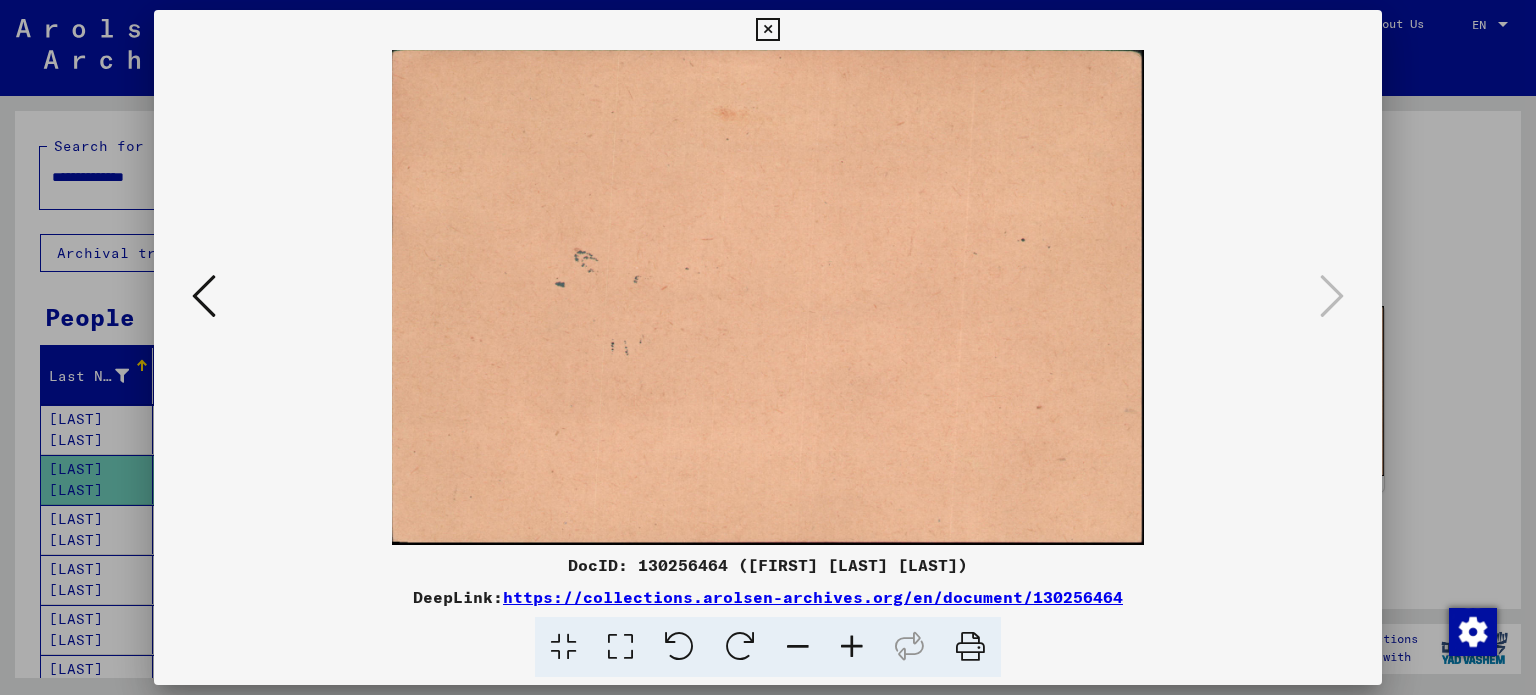 click at bounding box center [204, 296] 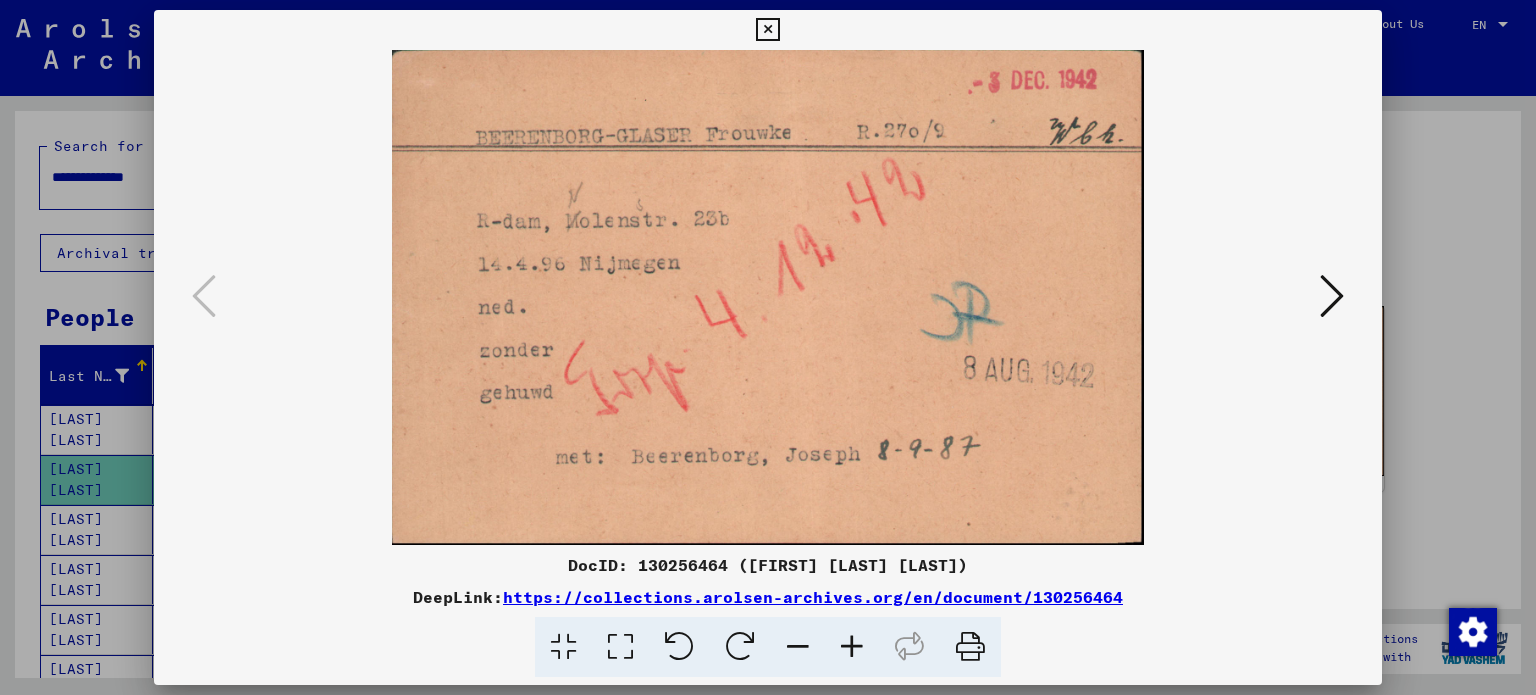 click at bounding box center (767, 30) 